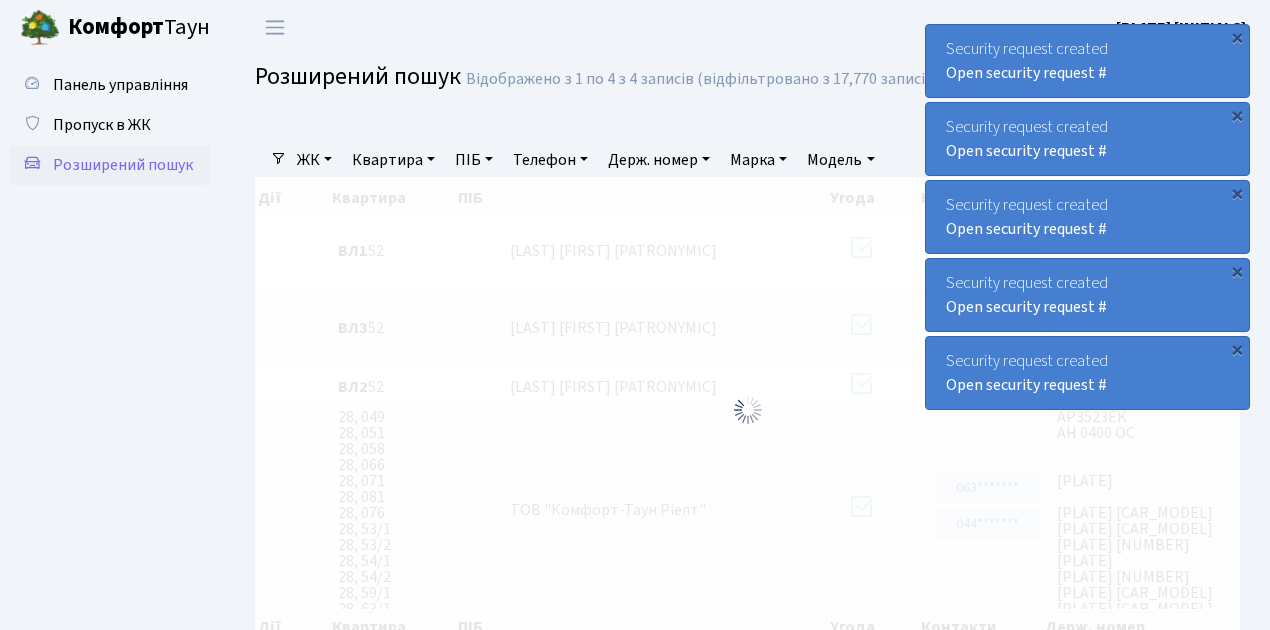 select on "25" 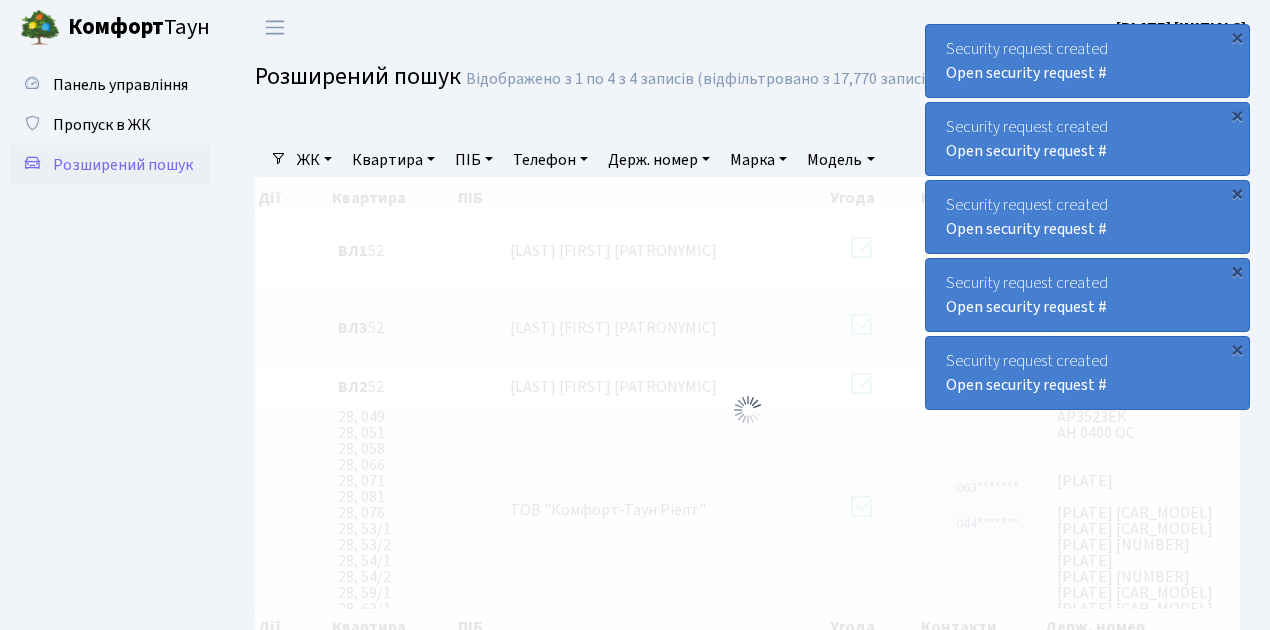 scroll, scrollTop: 0, scrollLeft: 0, axis: both 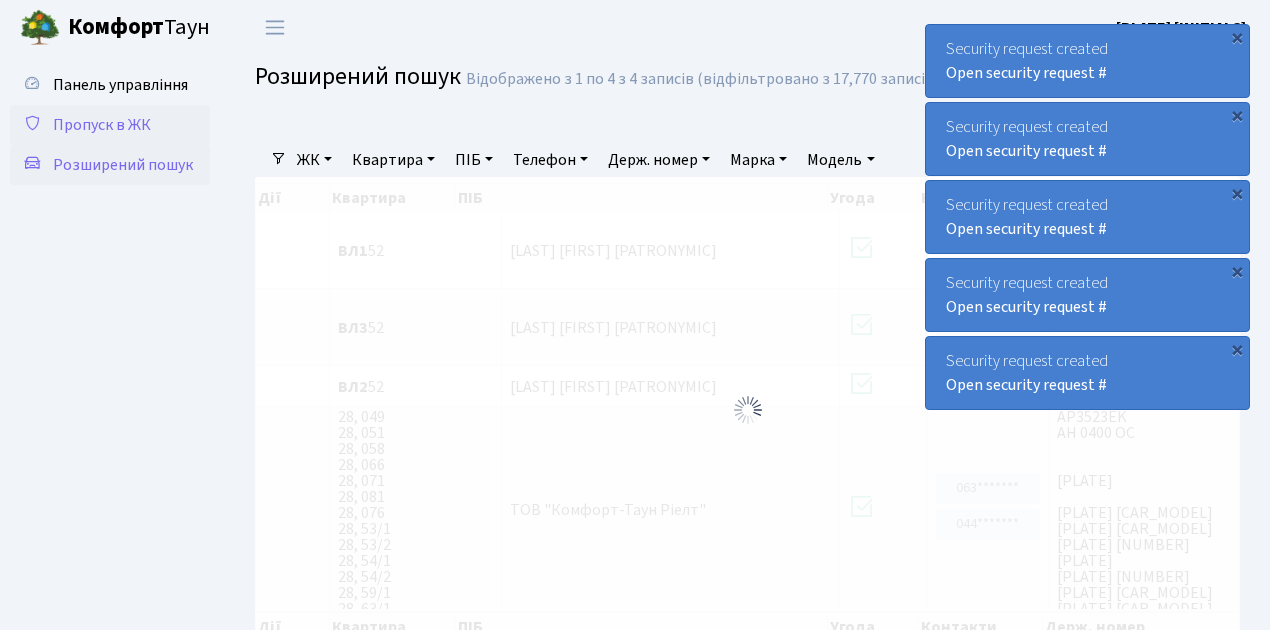 click on "Пропуск в ЖК" at bounding box center [102, 125] 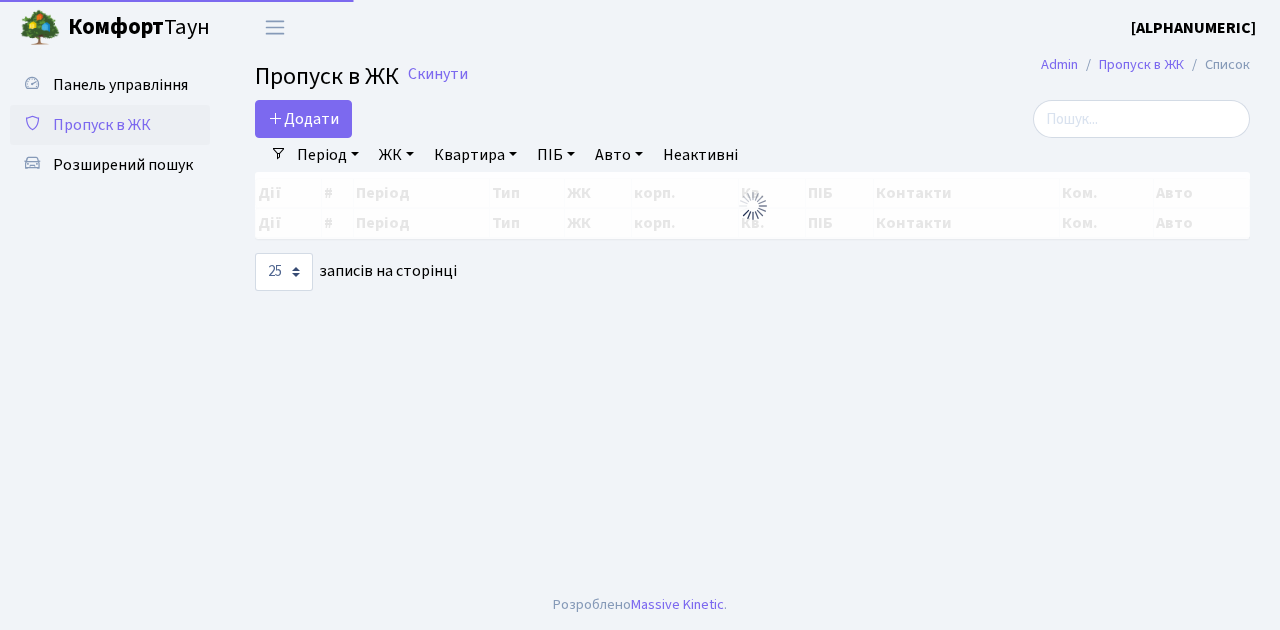 select on "25" 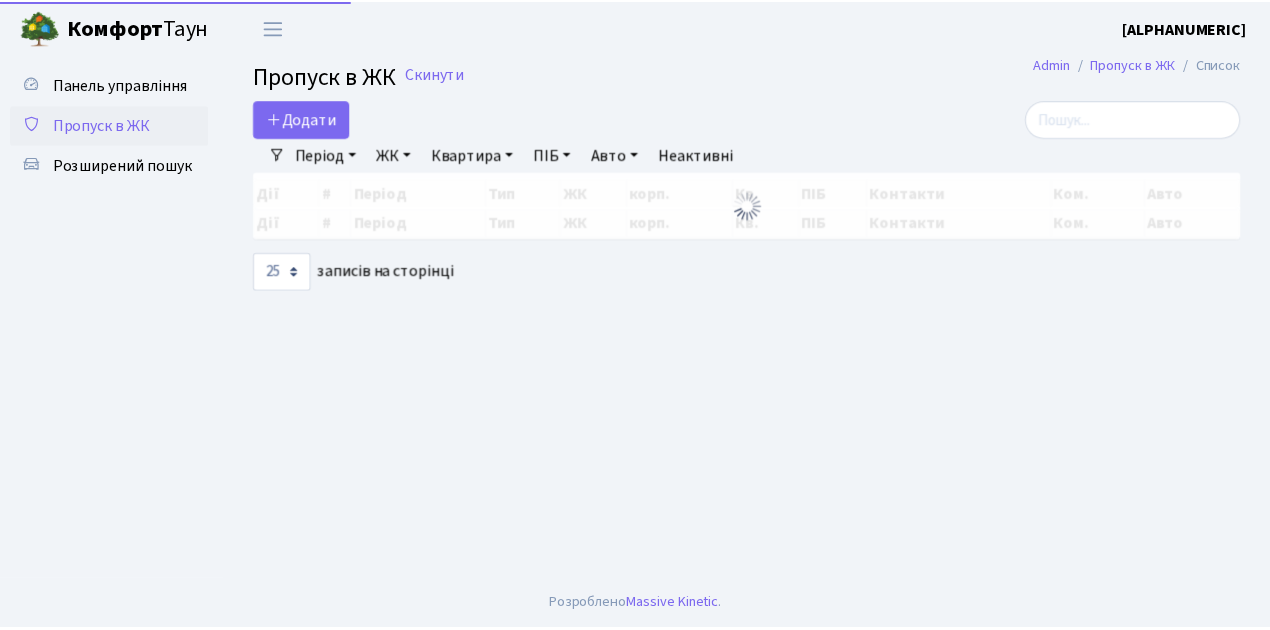 scroll, scrollTop: 0, scrollLeft: 0, axis: both 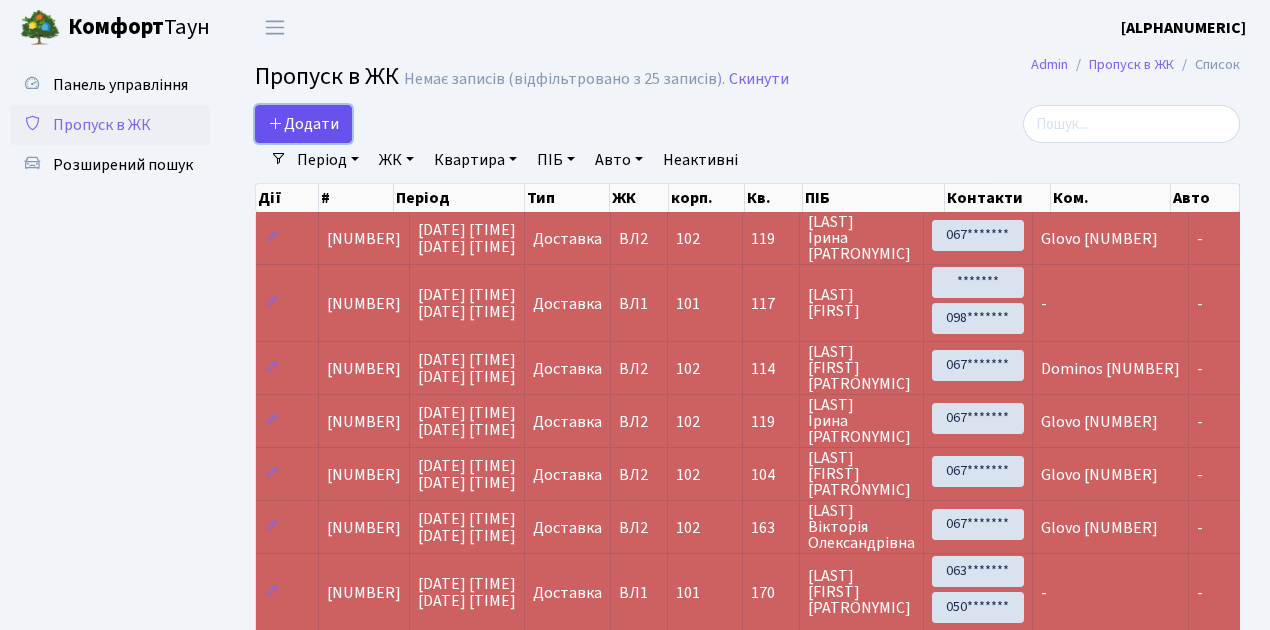 click on "Додати" at bounding box center (303, 124) 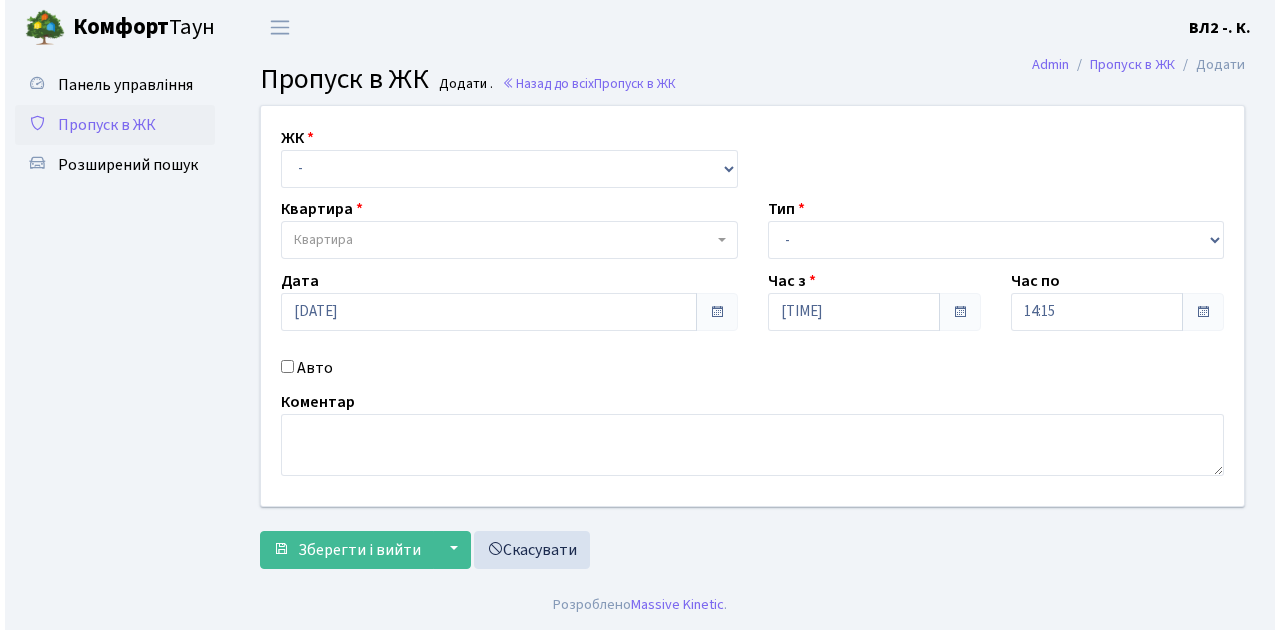 scroll, scrollTop: 0, scrollLeft: 0, axis: both 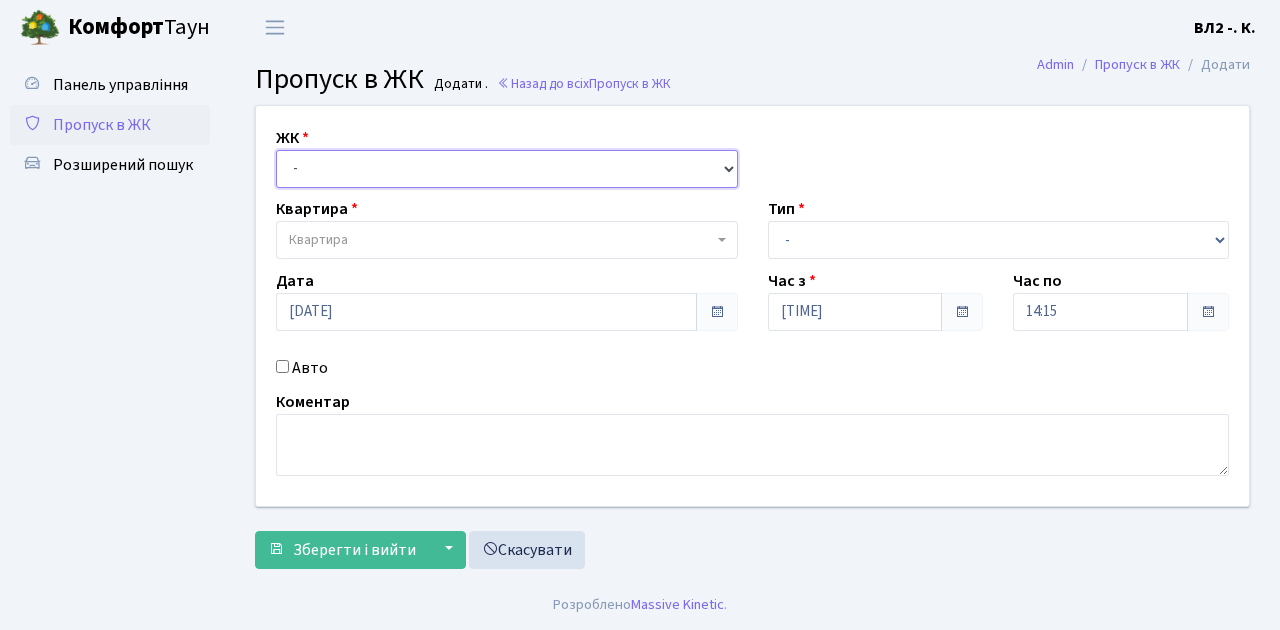 click on "-
ВЛ1, Ужгородський пров., 4/1
ВЛ2, Голосіївський просп., 76
ВЛ3, пр.Голосіївський, 78/2" at bounding box center (507, 169) 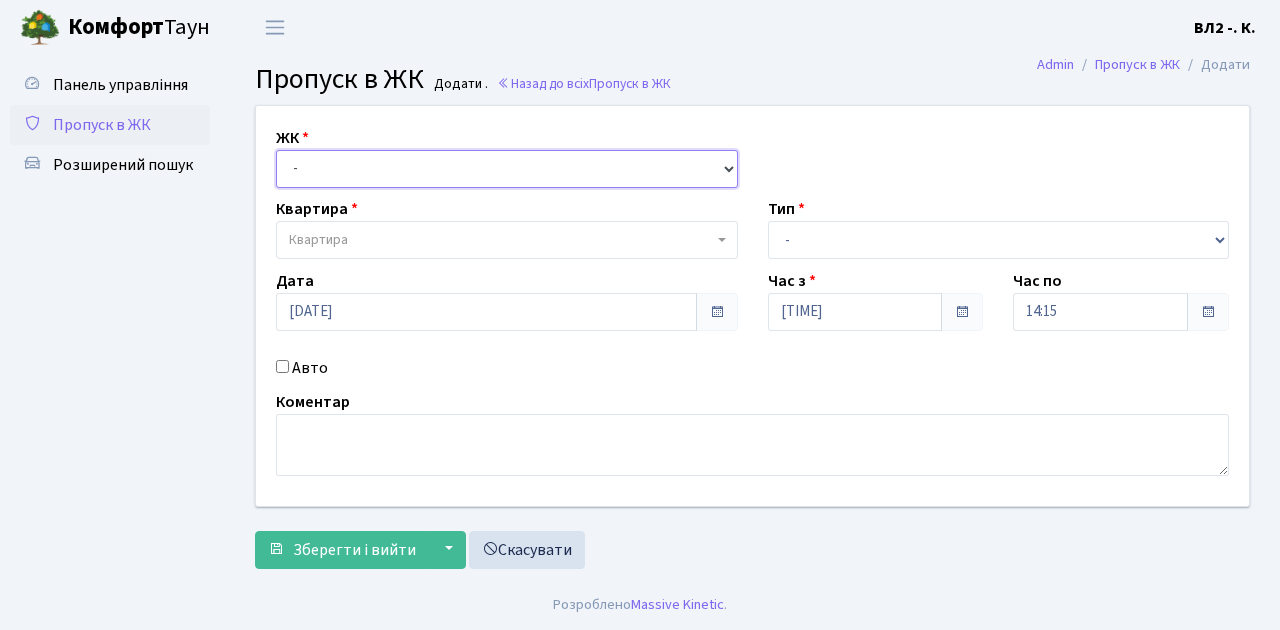 select on "317" 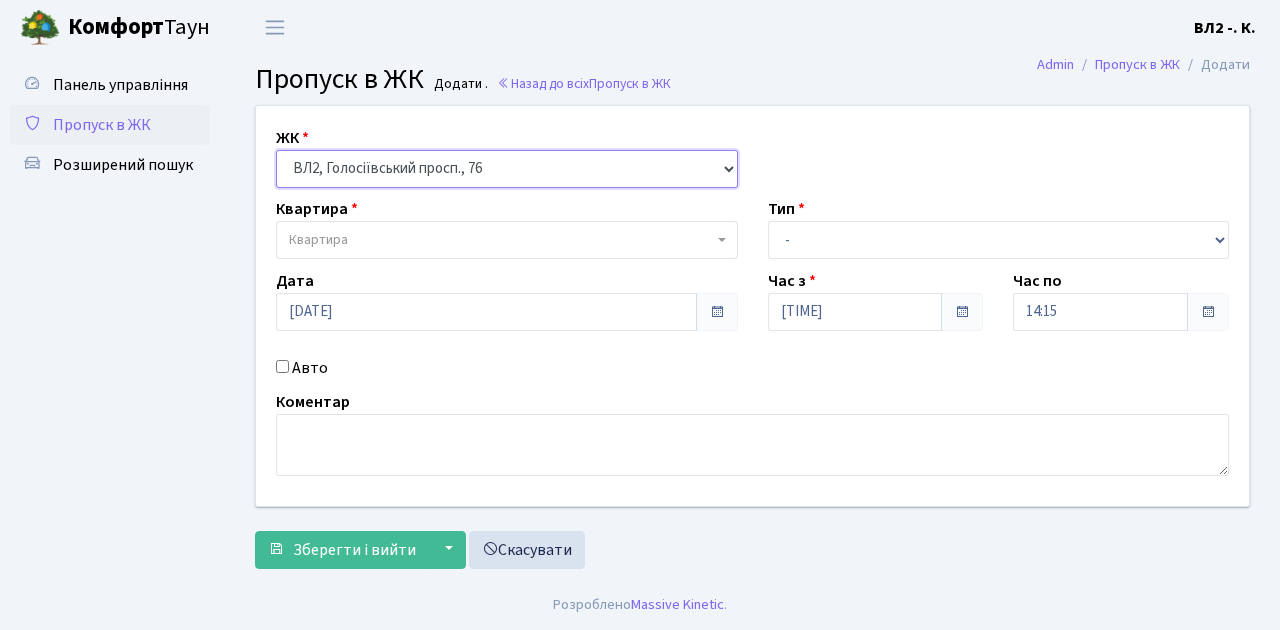 click on "-
ВЛ1, Ужгородський пров., 4/1
ВЛ2, Голосіївський просп., 76
ВЛ3, пр.Голосіївський, 78/2" at bounding box center [507, 169] 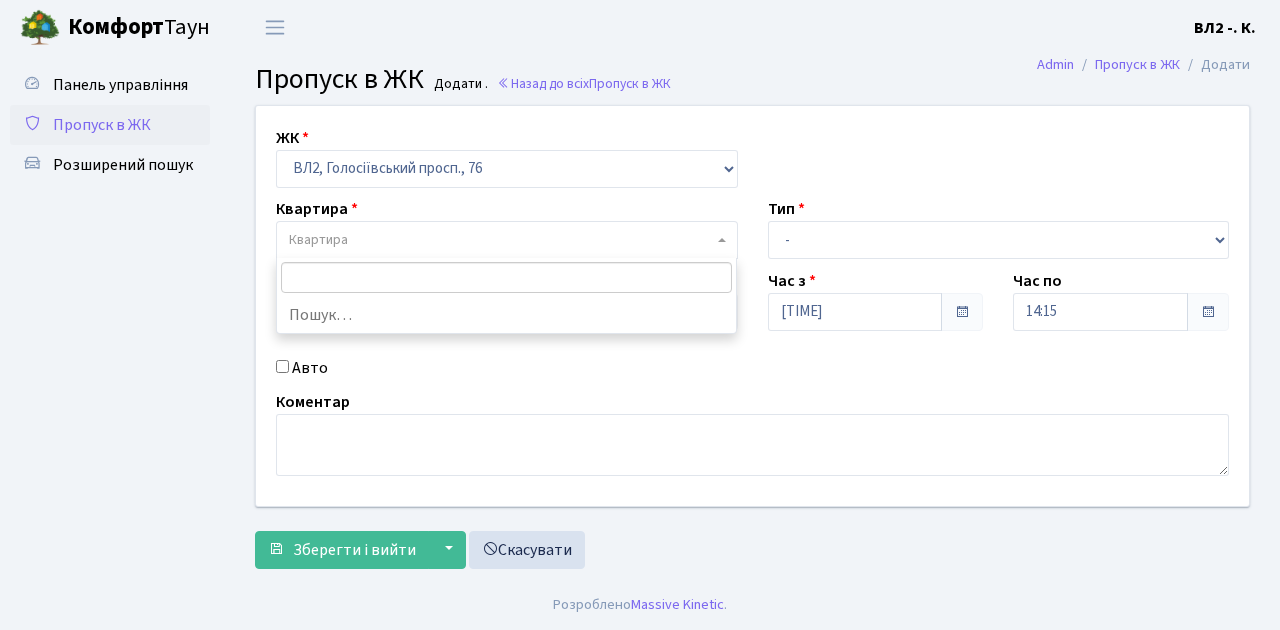 click on "Квартира" at bounding box center [507, 240] 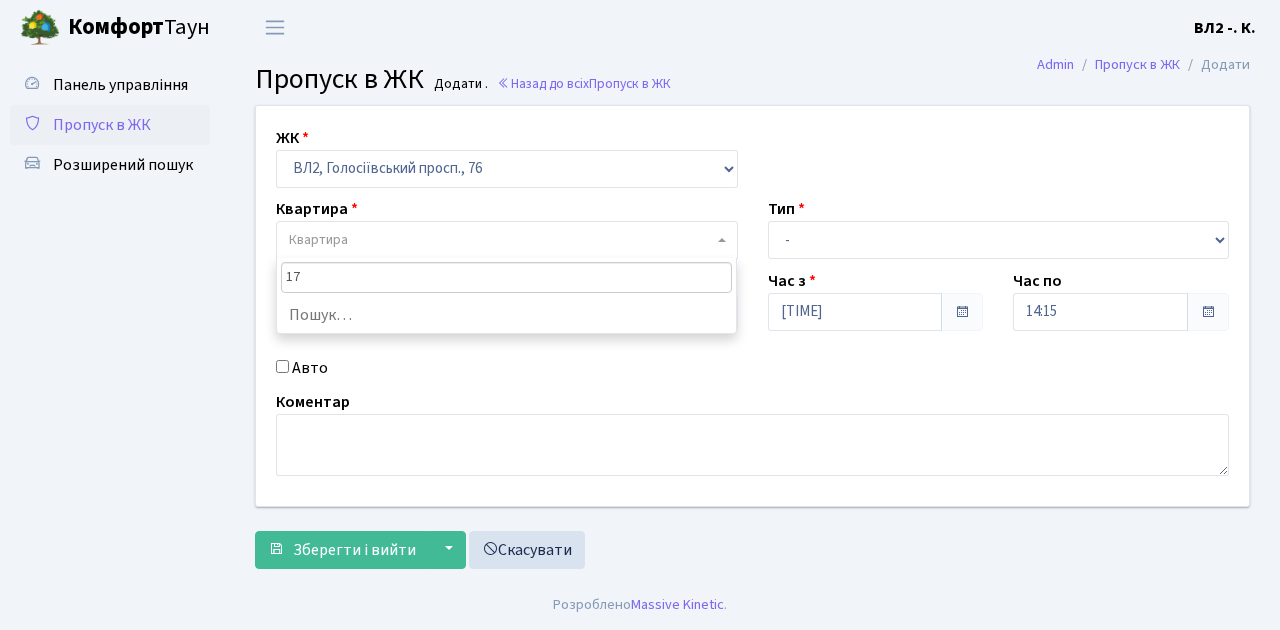 type on "171" 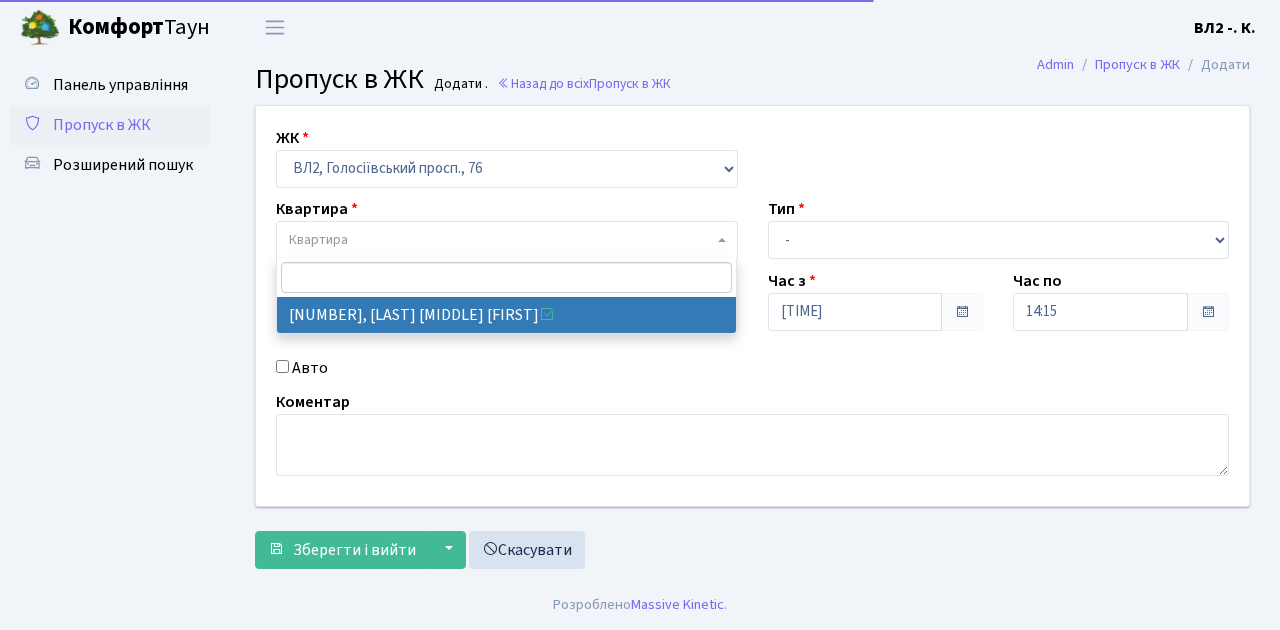 select on "38449" 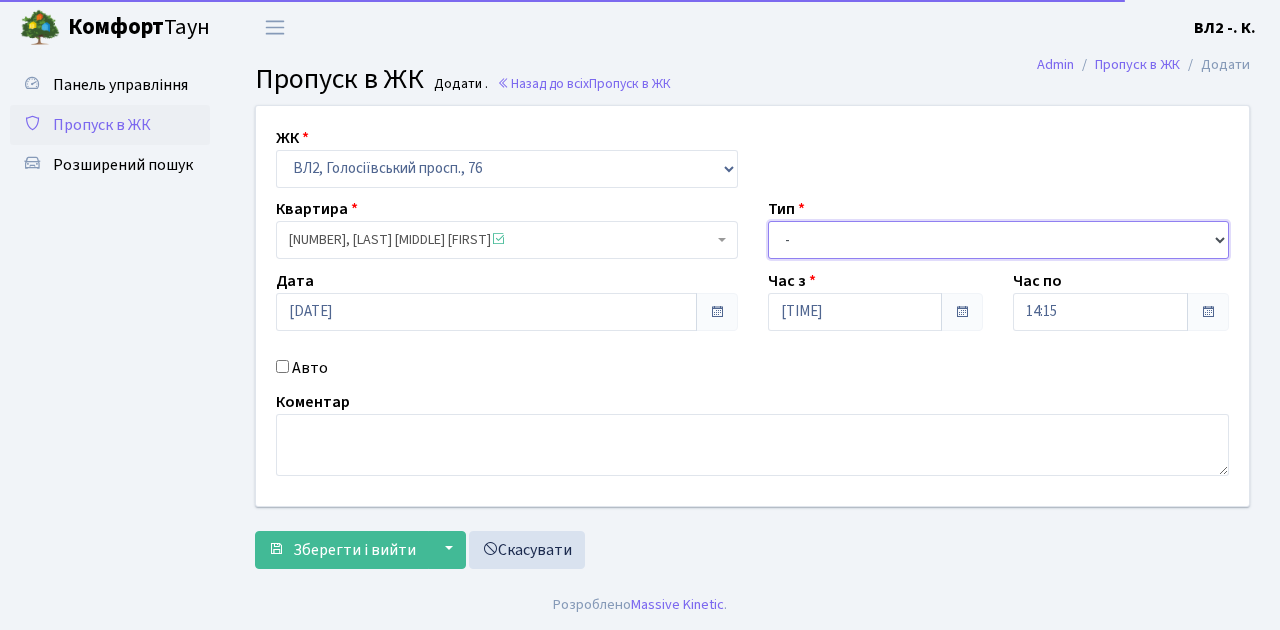 drag, startPoint x: 1216, startPoint y: 235, endPoint x: 1154, endPoint y: 237, distance: 62.03225 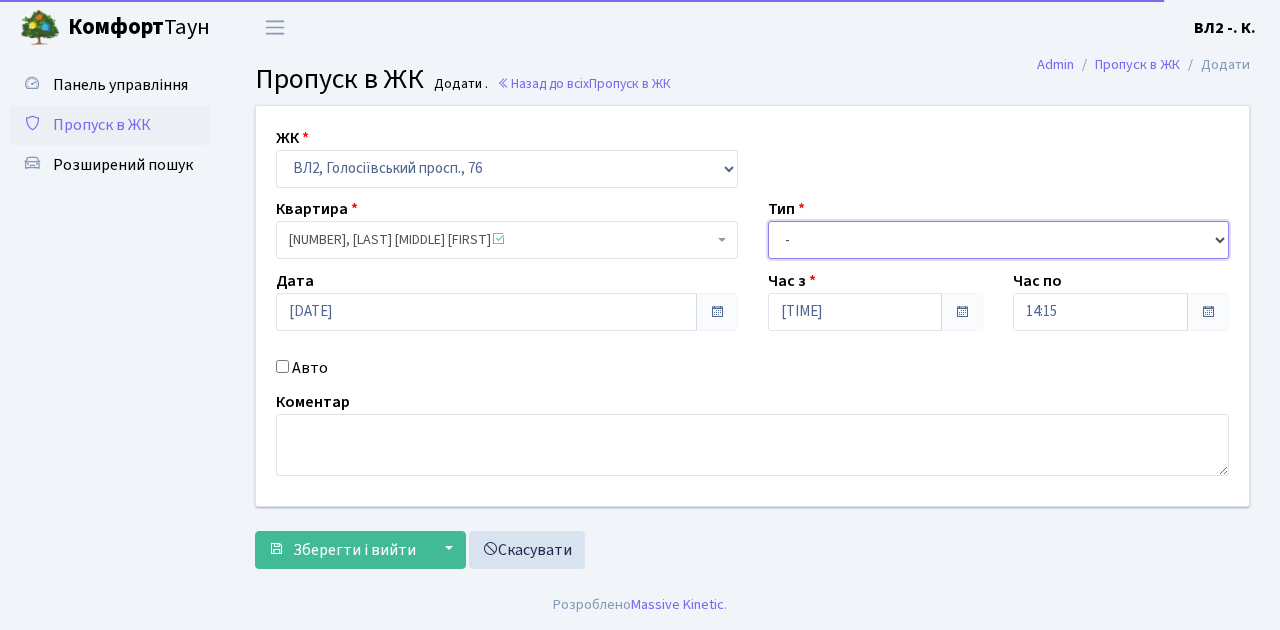 select on "1" 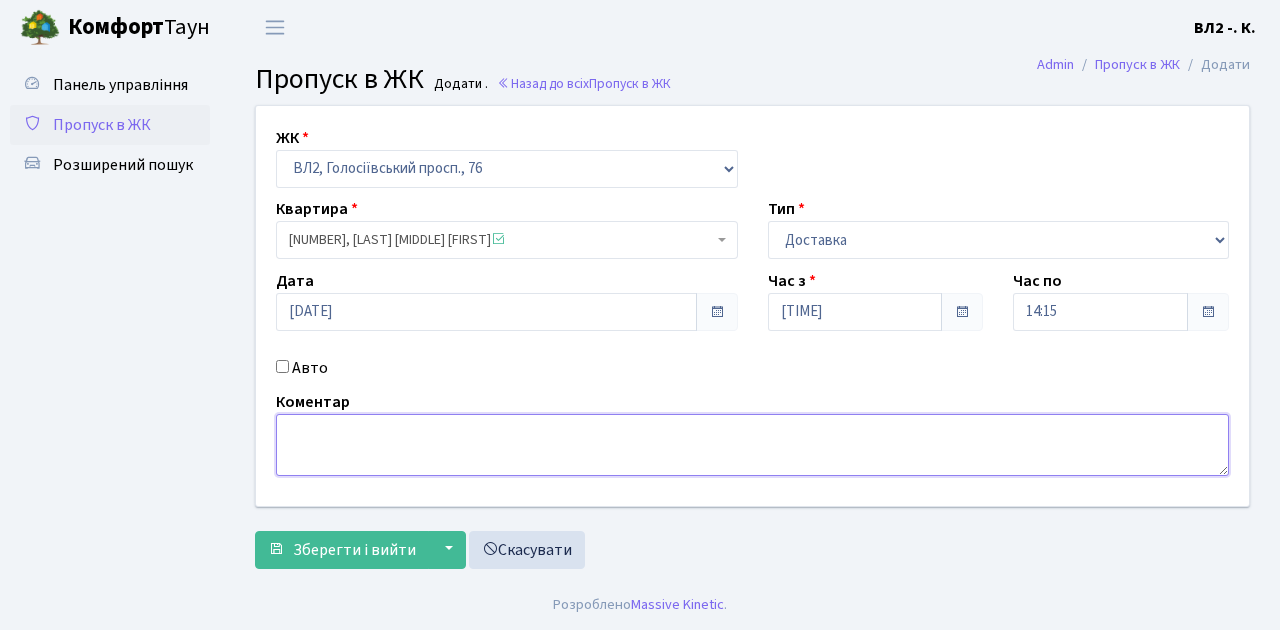 click at bounding box center [752, 445] 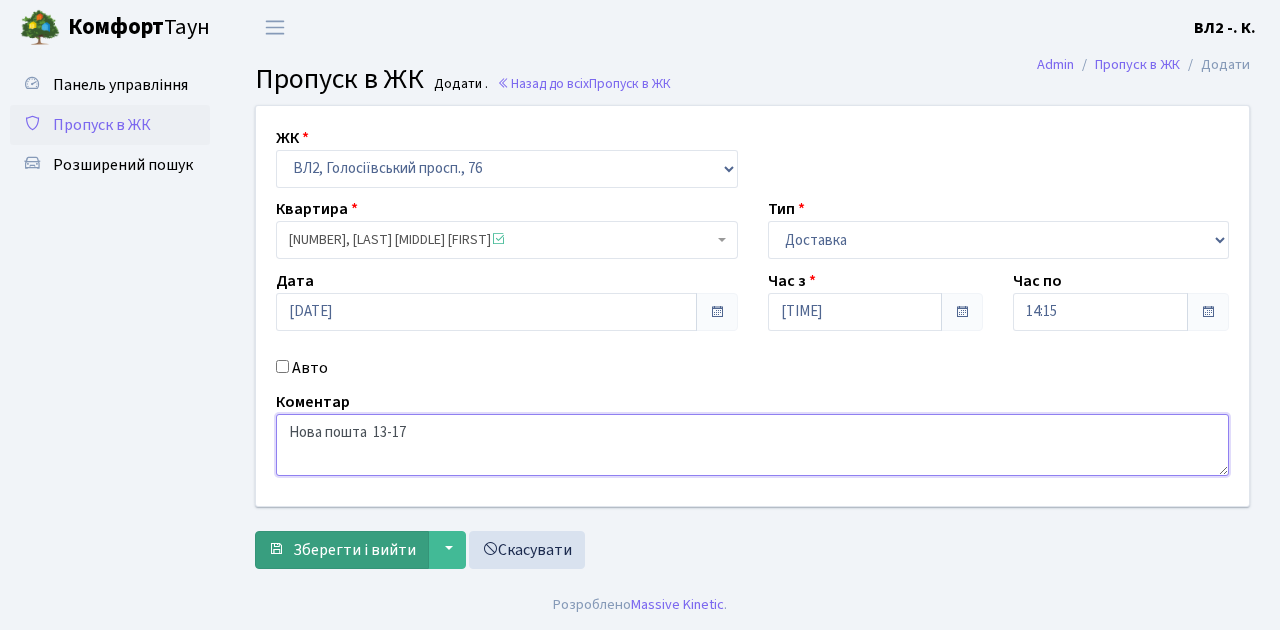 type on "Нова пошта  13-17" 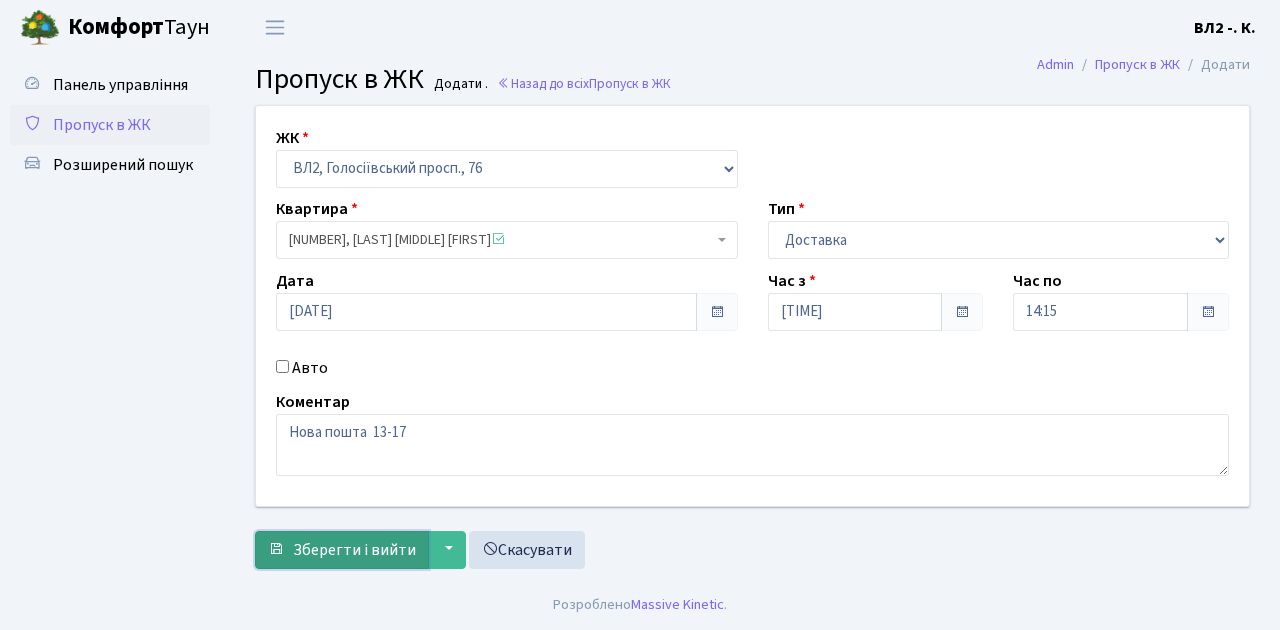 click on "Зберегти і вийти" at bounding box center [354, 550] 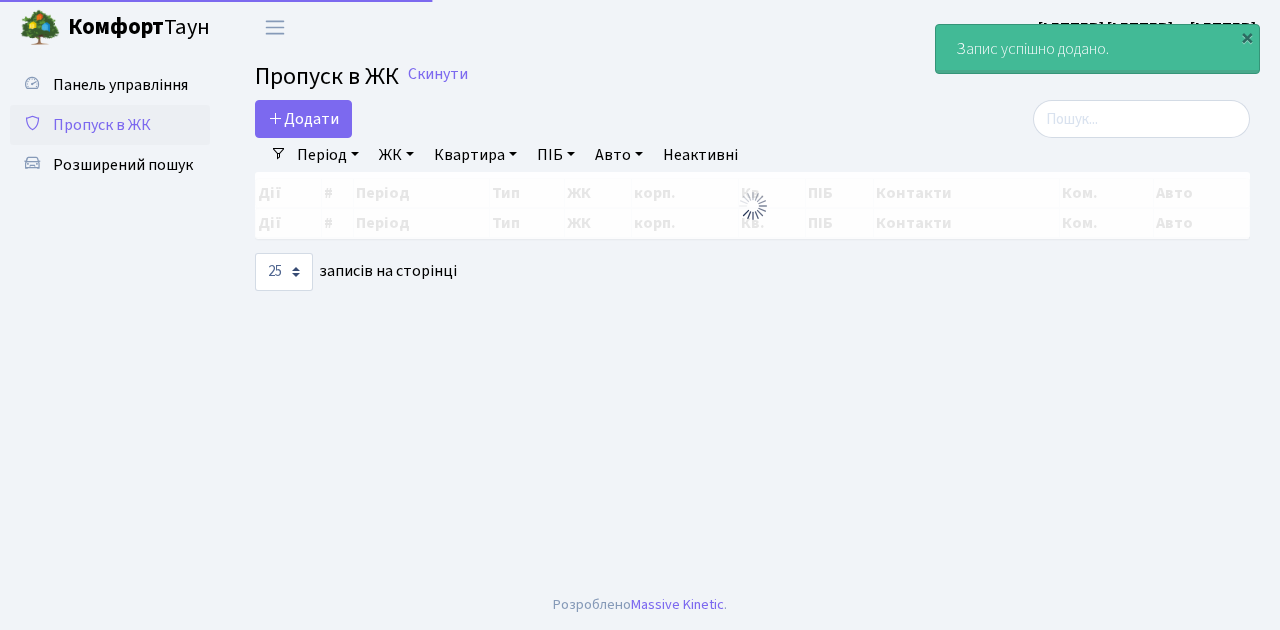 select on "25" 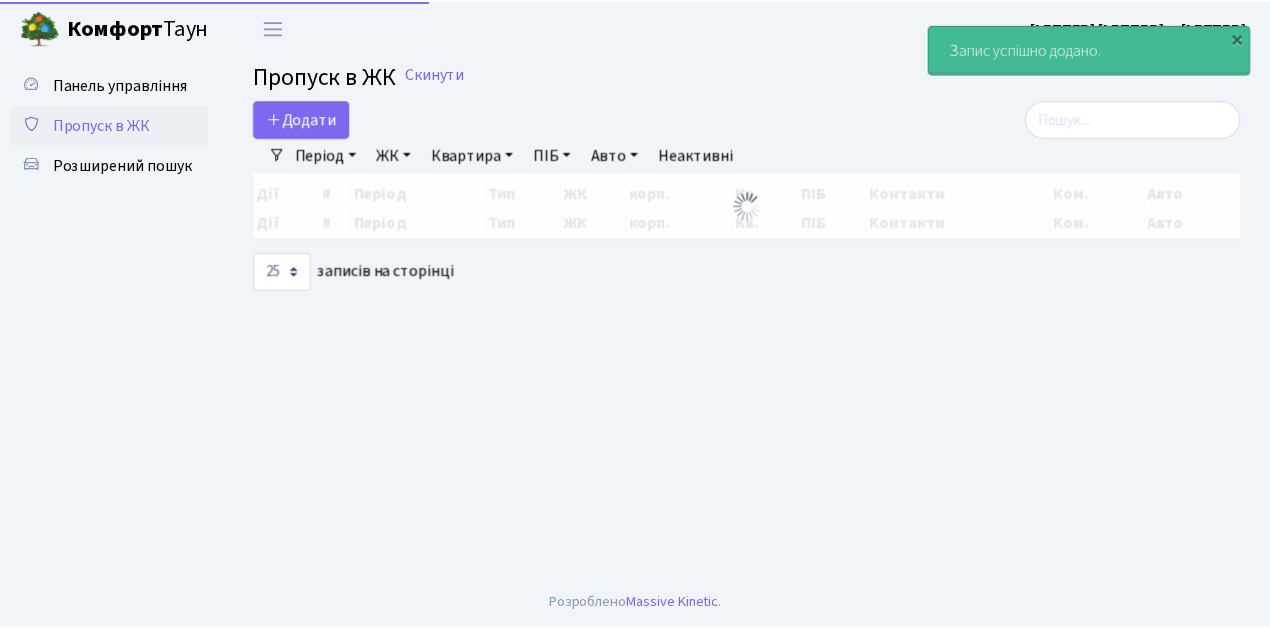 scroll, scrollTop: 0, scrollLeft: 0, axis: both 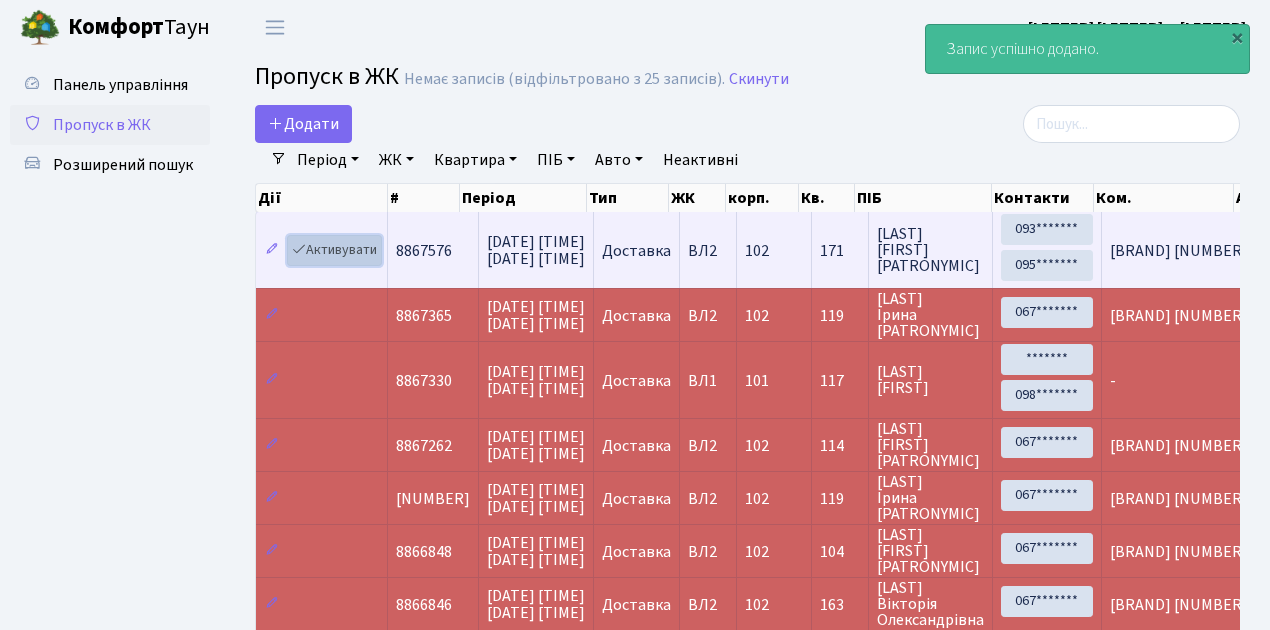 click on "Активувати" at bounding box center [334, 250] 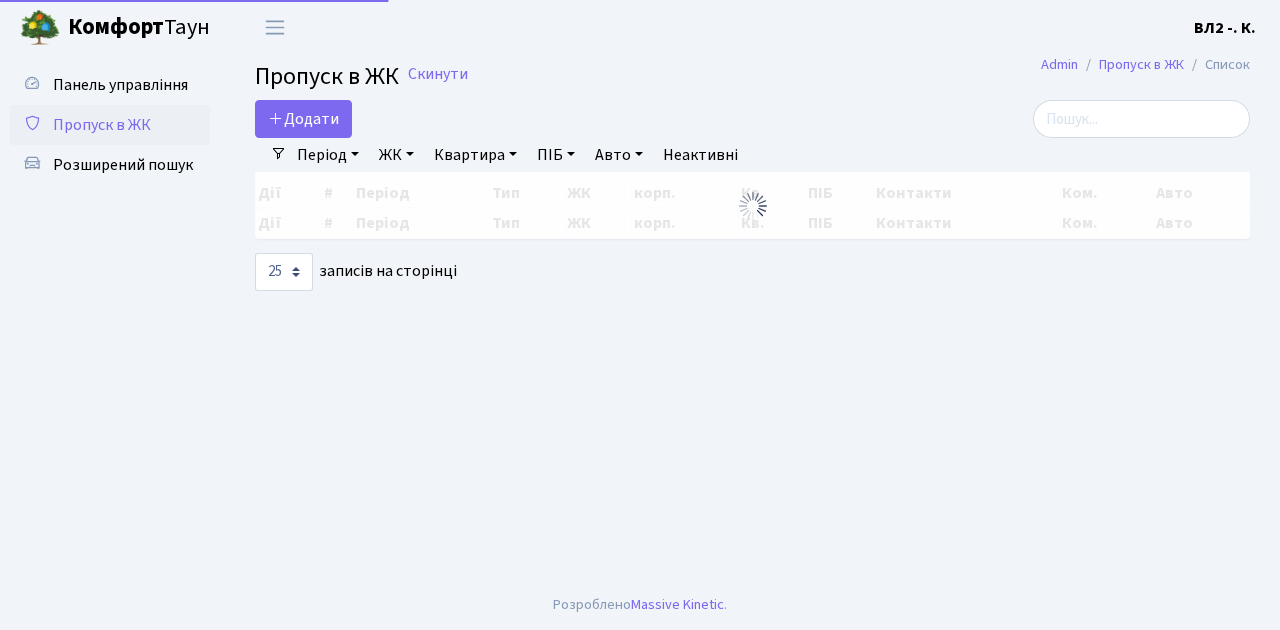 select on "25" 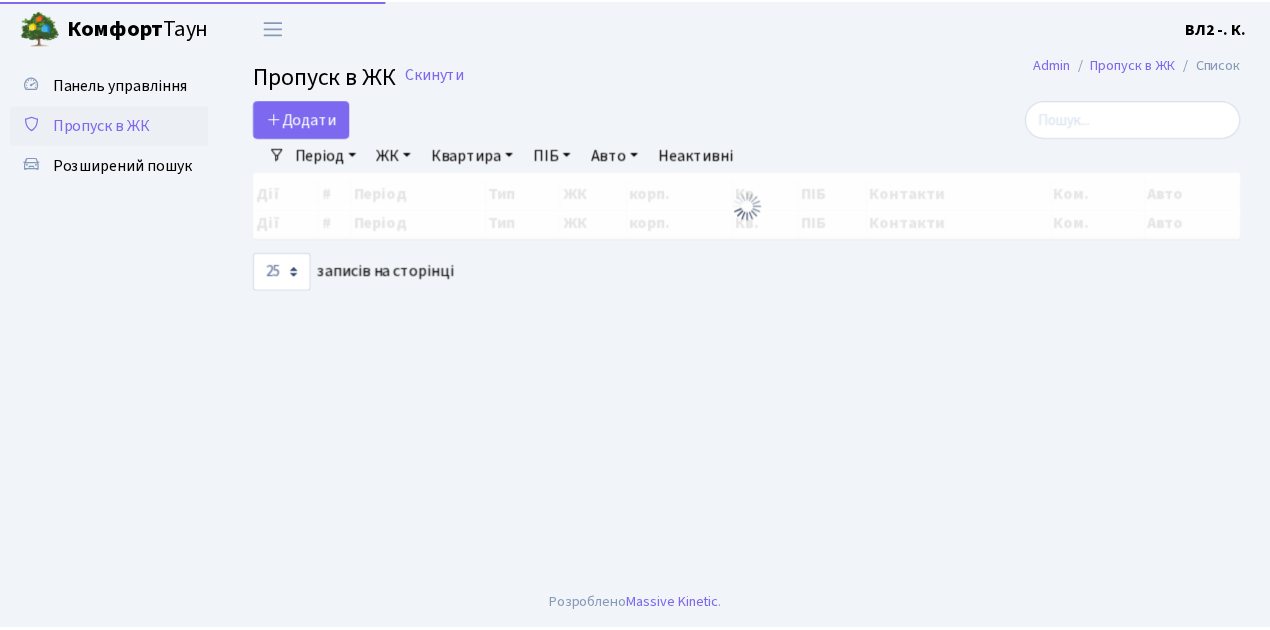 scroll, scrollTop: 0, scrollLeft: 0, axis: both 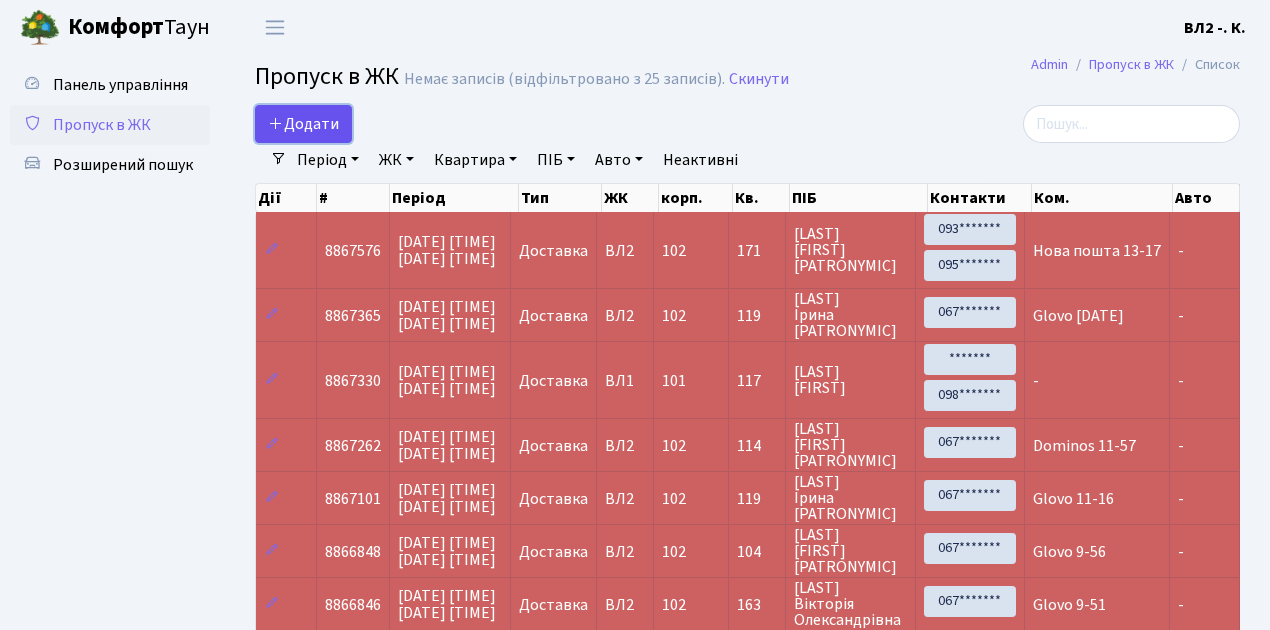 click on "Додати" at bounding box center [303, 124] 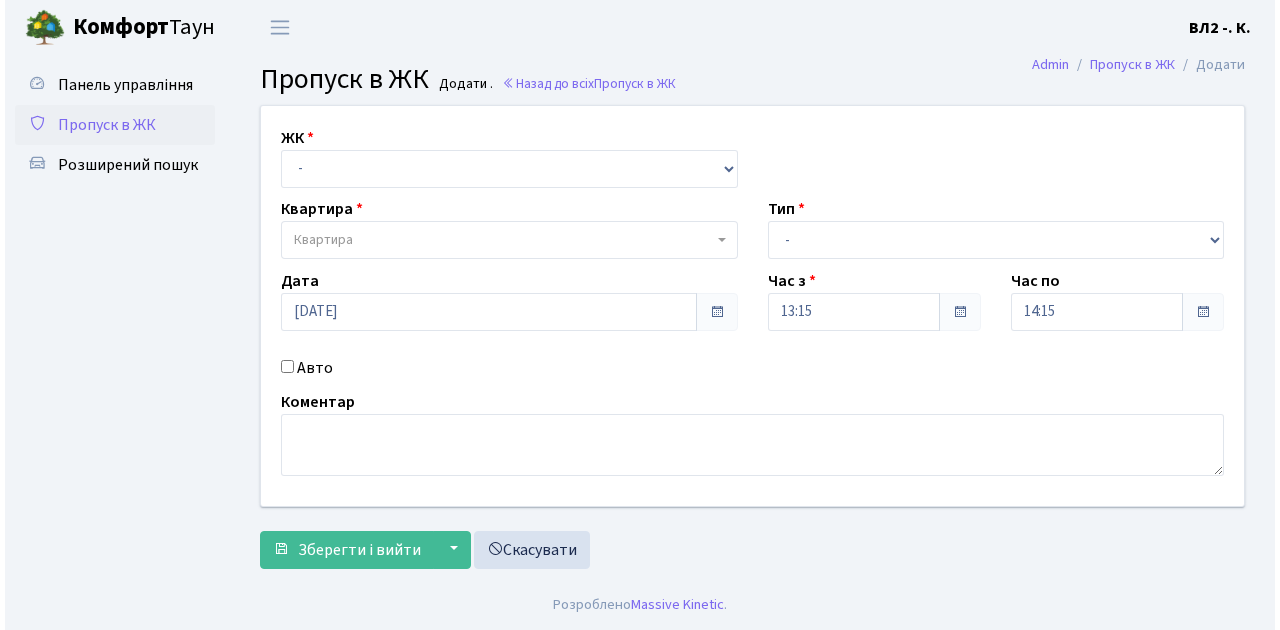 scroll, scrollTop: 0, scrollLeft: 0, axis: both 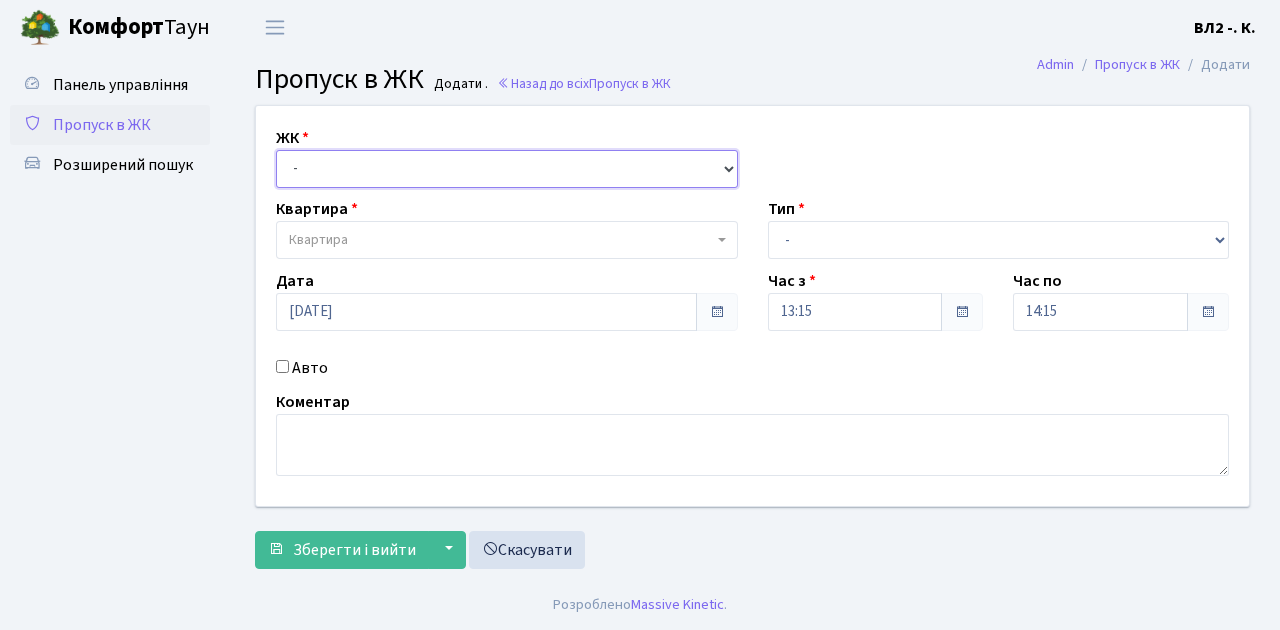 click on "-
ВЛ1, Ужгородський пров., 4/1
ВЛ2, Голосіївський просп., 76
ВЛ3, пр.Голосіївський, 78/2" at bounding box center (507, 169) 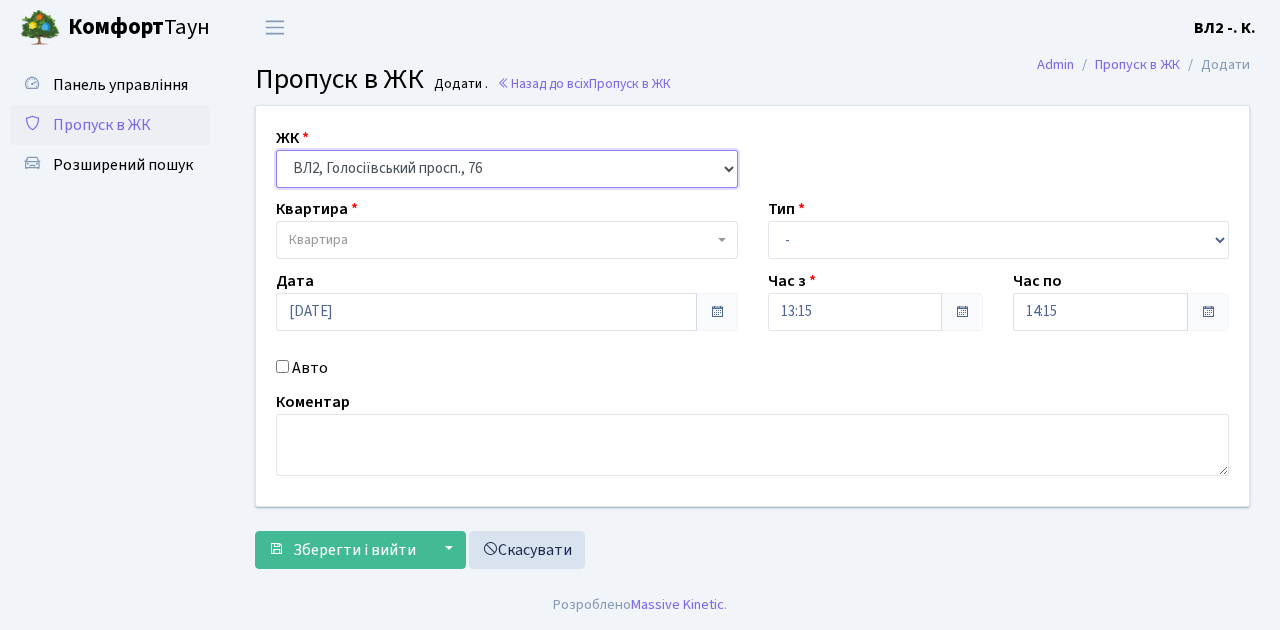 click on "-
ВЛ1, Ужгородський пров., 4/1
ВЛ2, Голосіївський просп., 76
ВЛ3, пр.Голосіївський, 78/2" at bounding box center (507, 169) 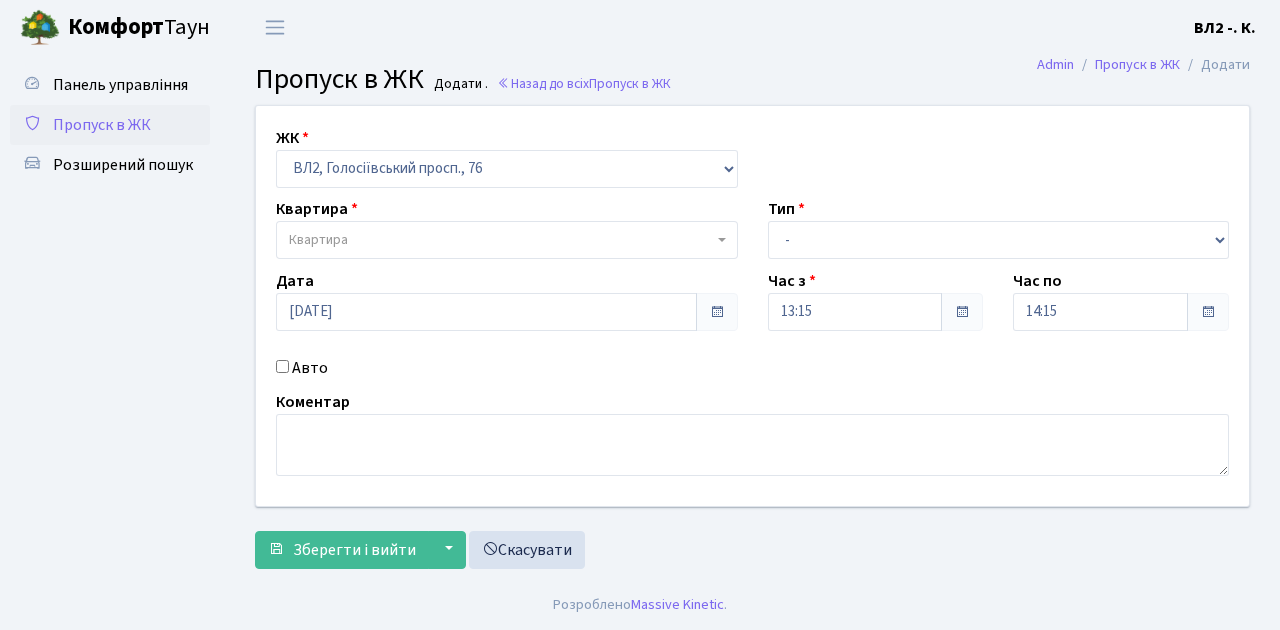 click on "Квартира" at bounding box center [507, 240] 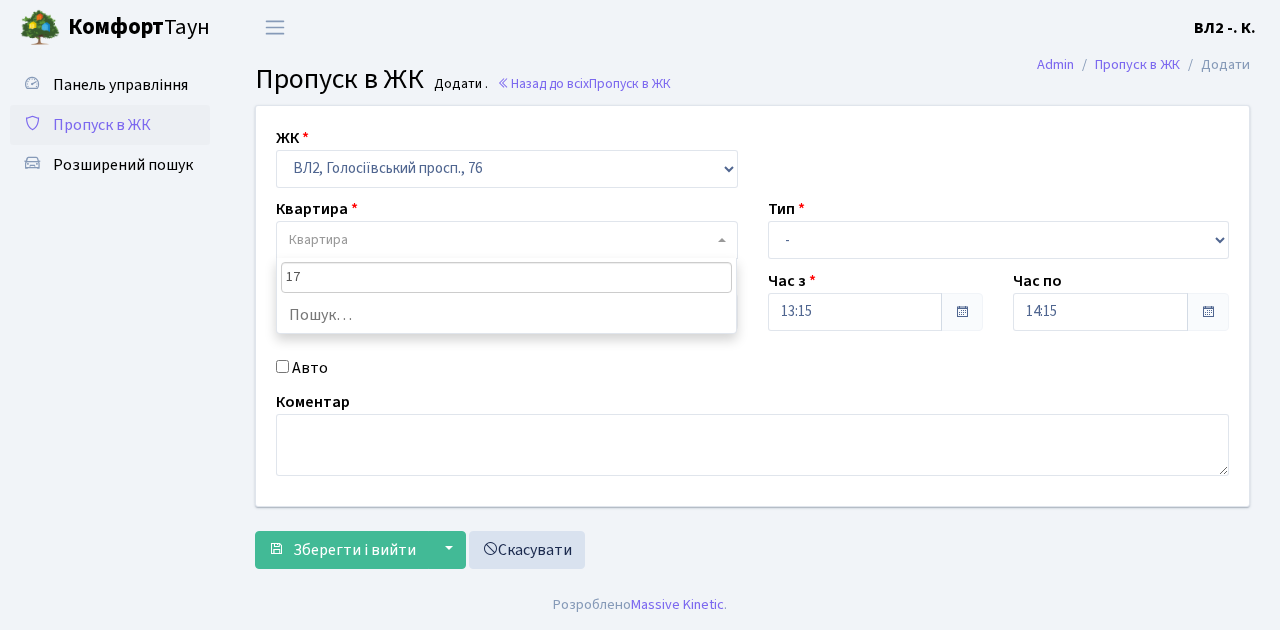 type on "171" 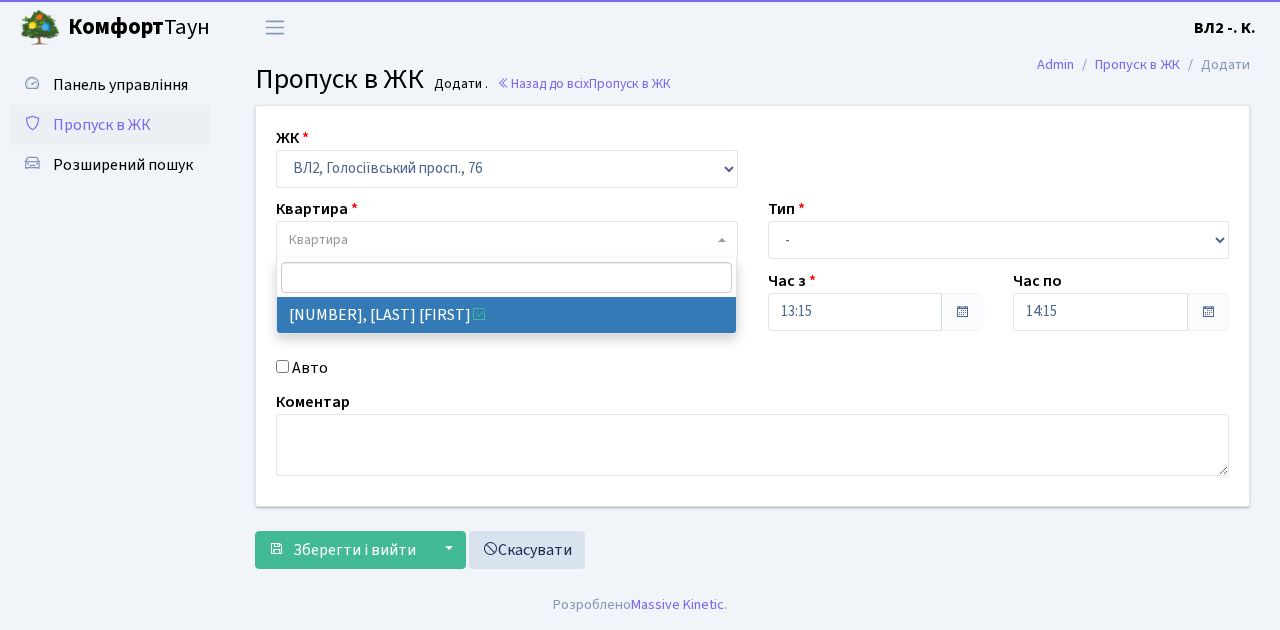 select on "38449" 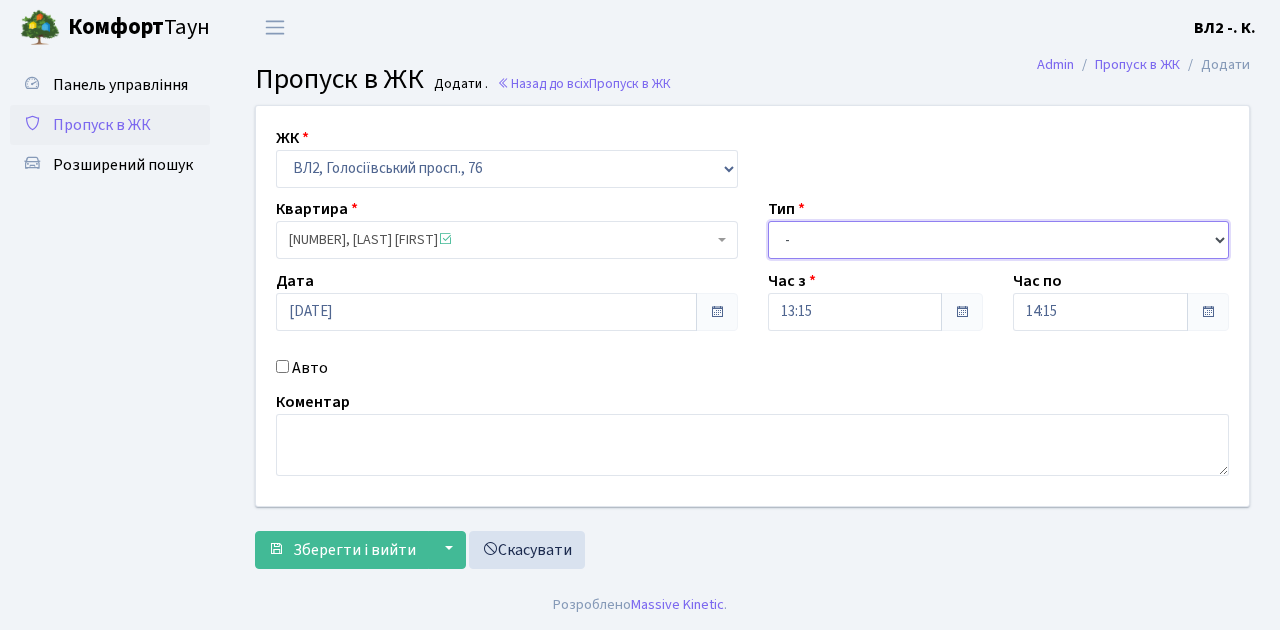 drag, startPoint x: 1214, startPoint y: 235, endPoint x: 1175, endPoint y: 231, distance: 39.20459 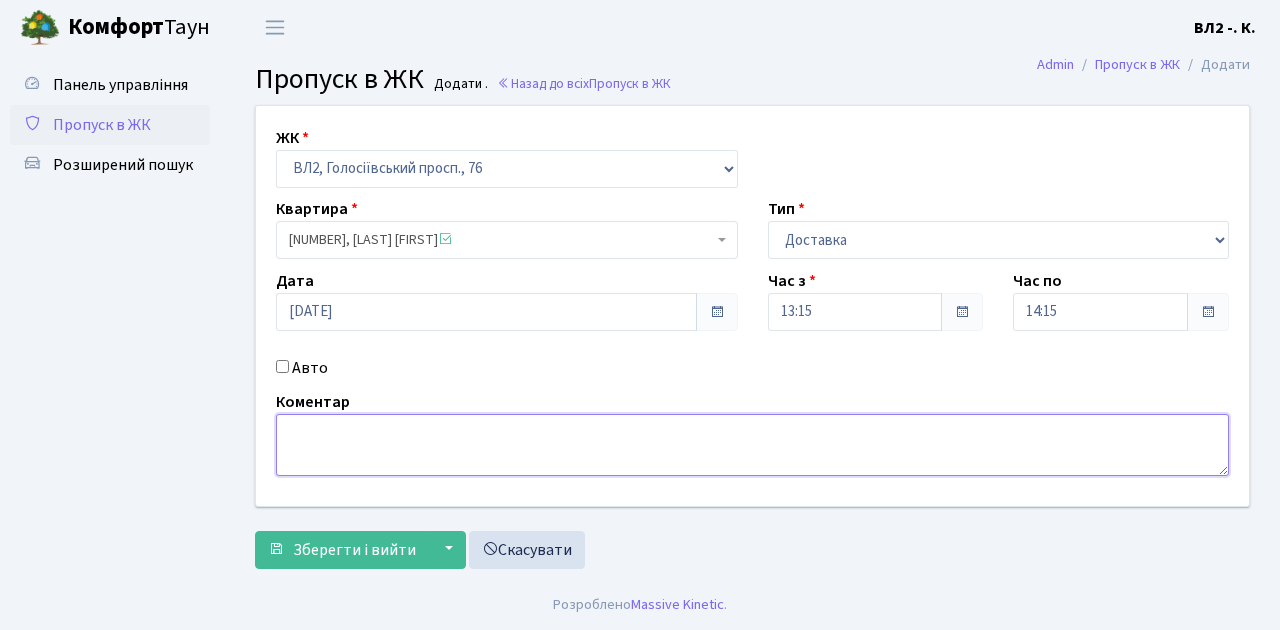 click at bounding box center [752, 445] 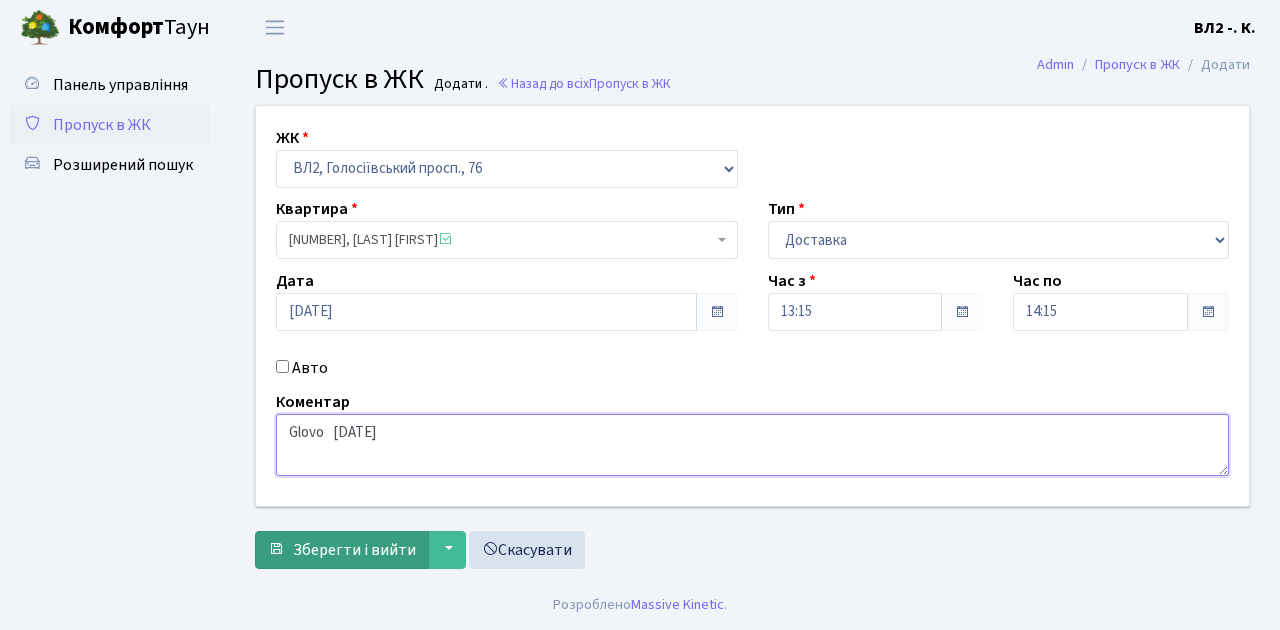 type on "Glovo   [TIME]" 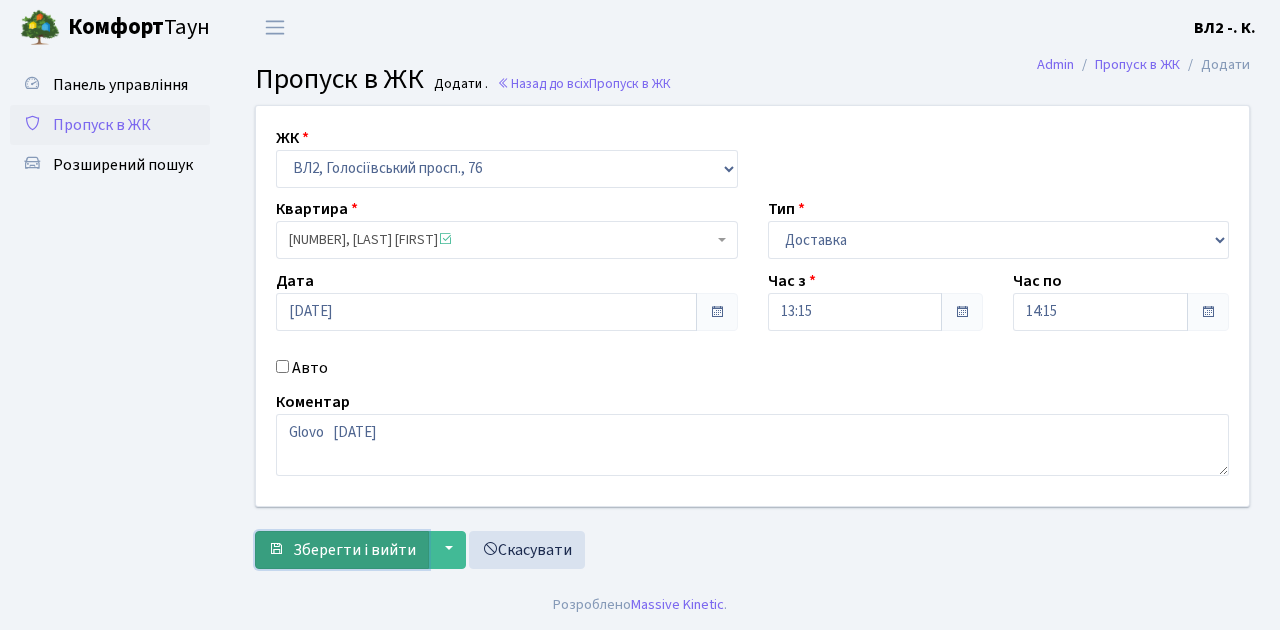click on "Зберегти і вийти" at bounding box center [354, 550] 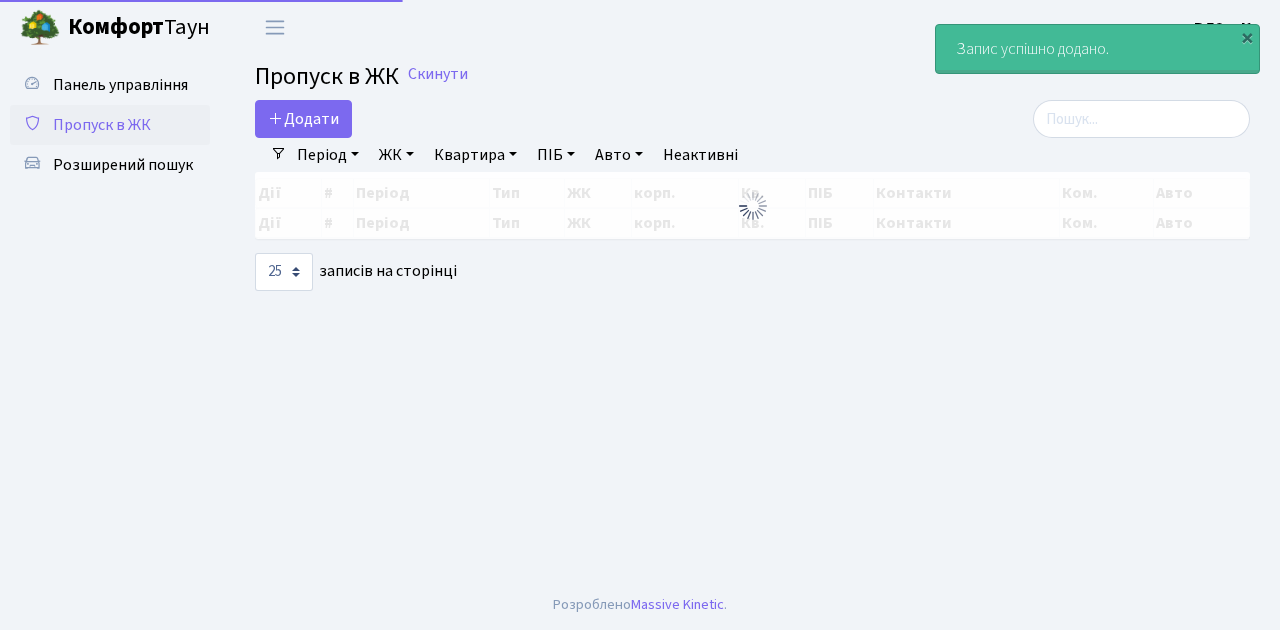 select on "25" 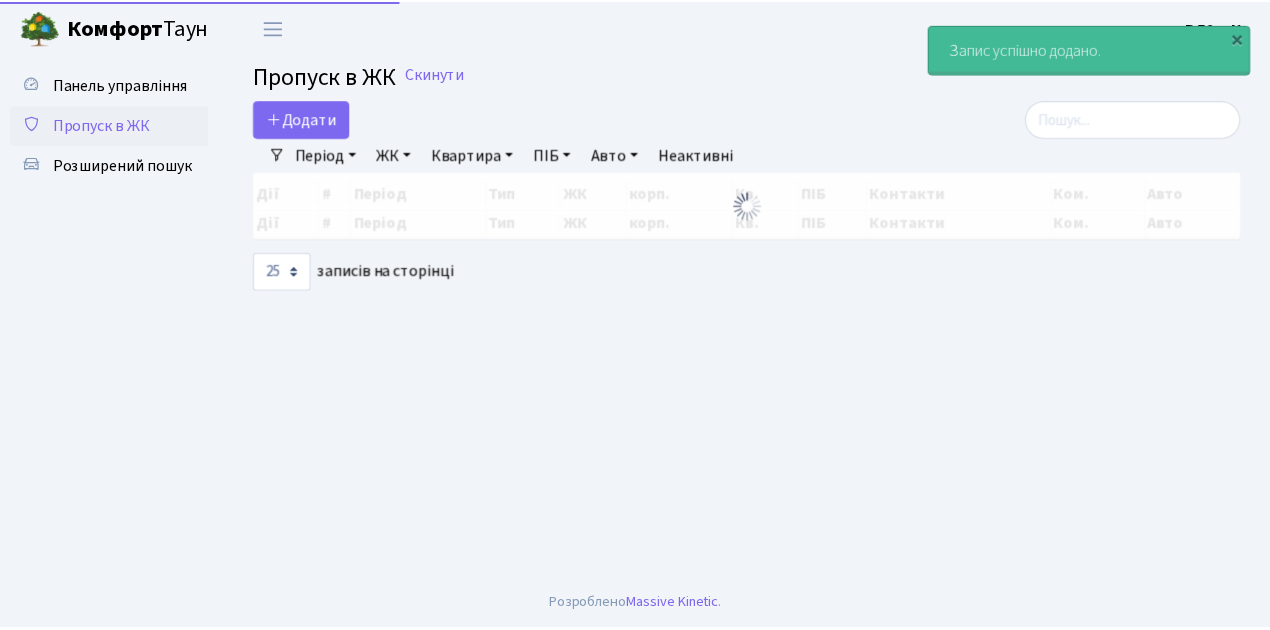 scroll, scrollTop: 0, scrollLeft: 0, axis: both 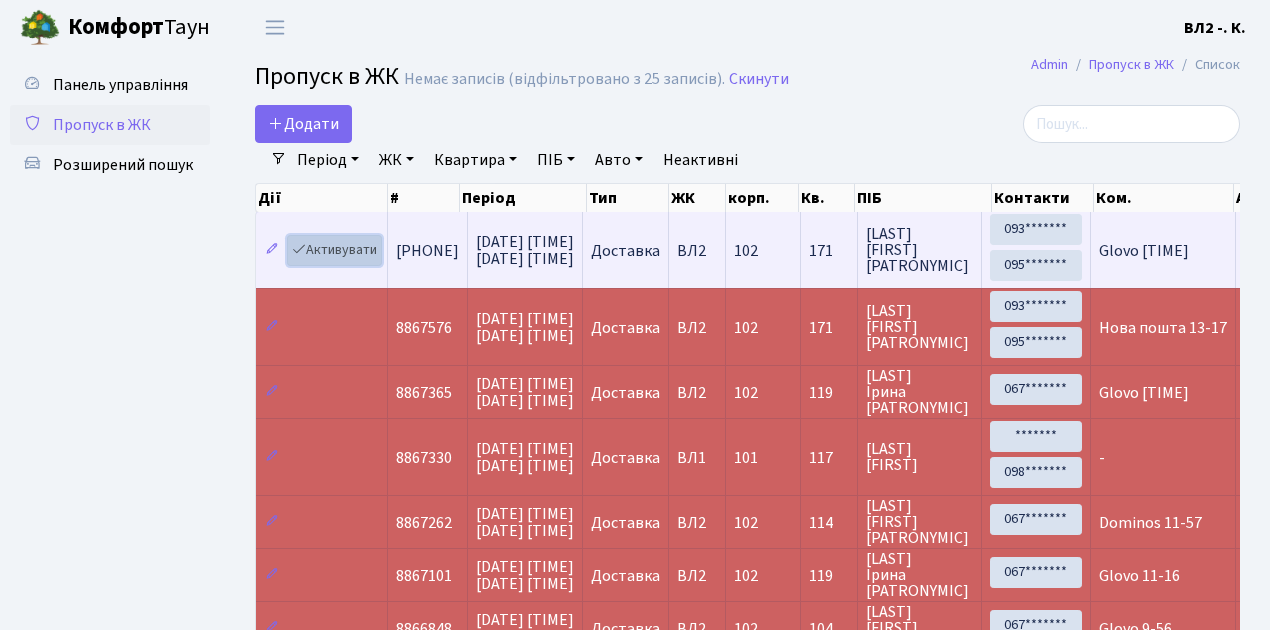 click on "Активувати" at bounding box center [334, 250] 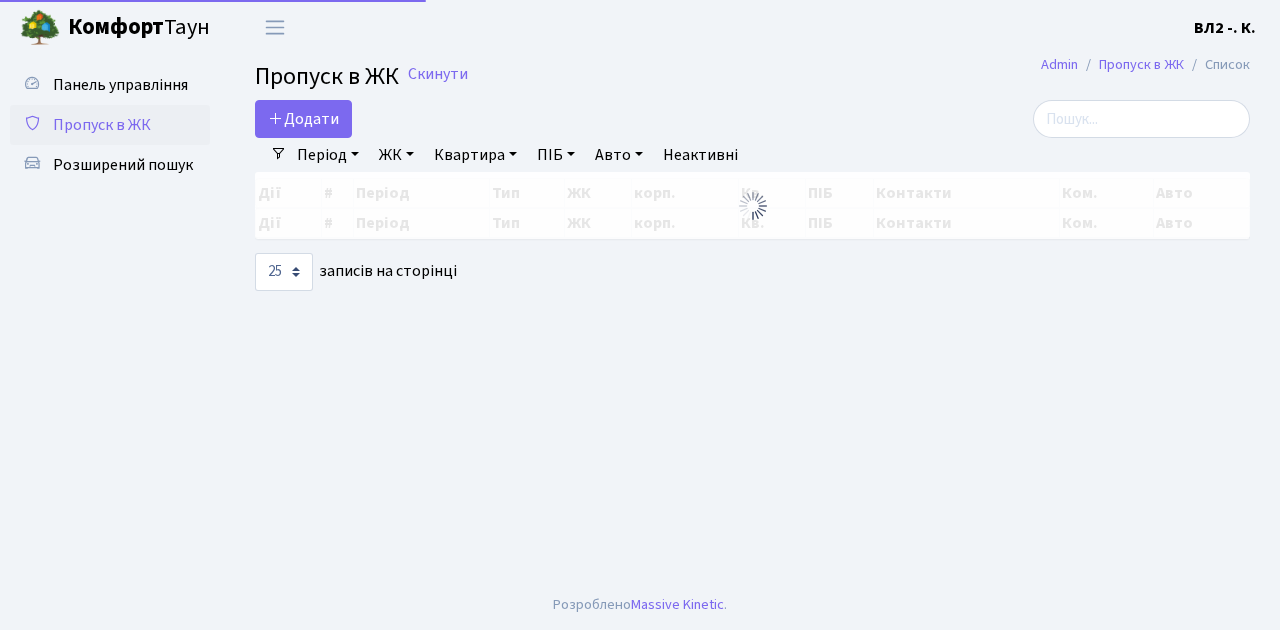 select on "25" 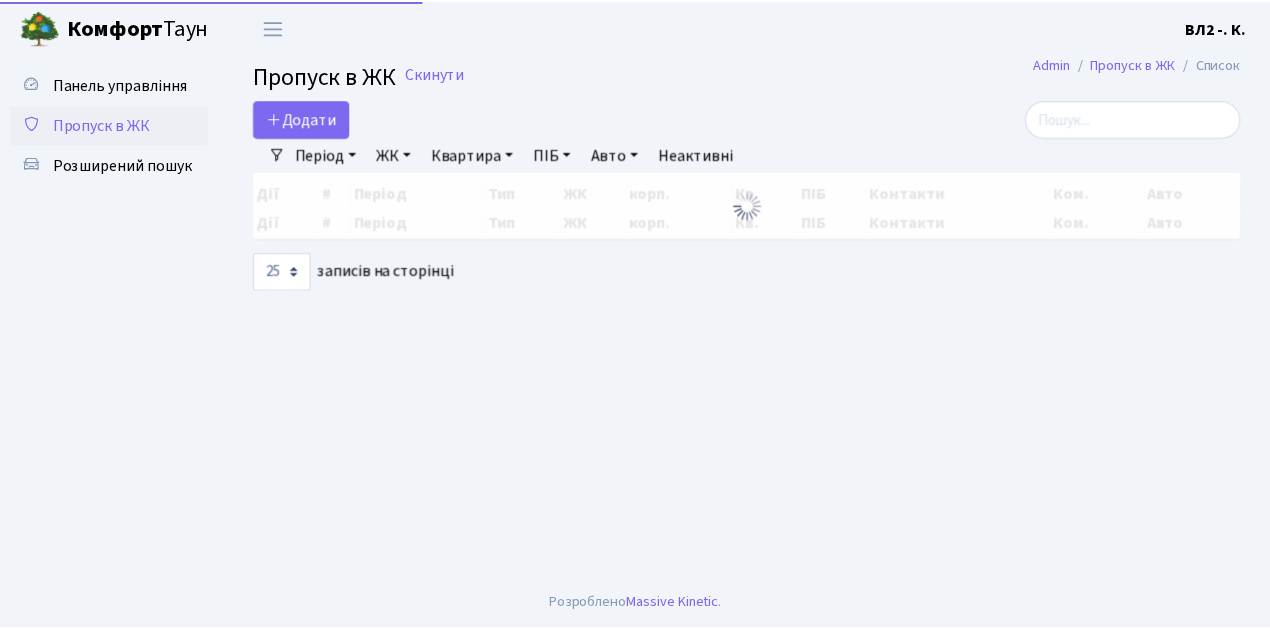 scroll, scrollTop: 0, scrollLeft: 0, axis: both 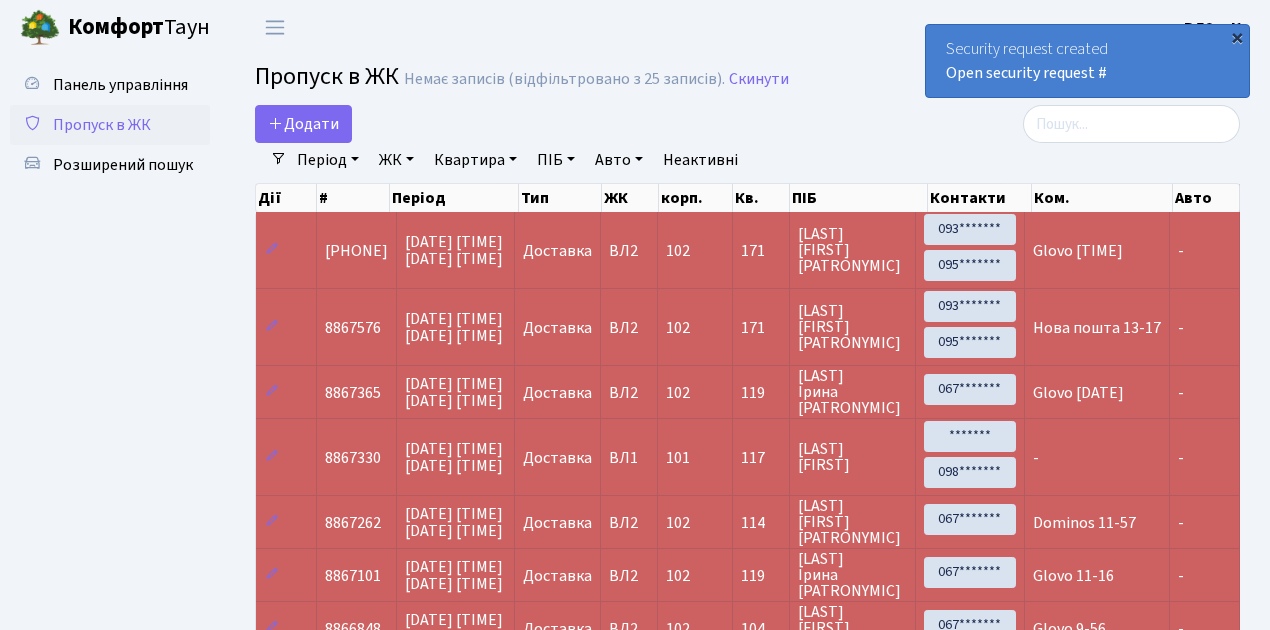 click on "×" at bounding box center [1237, 37] 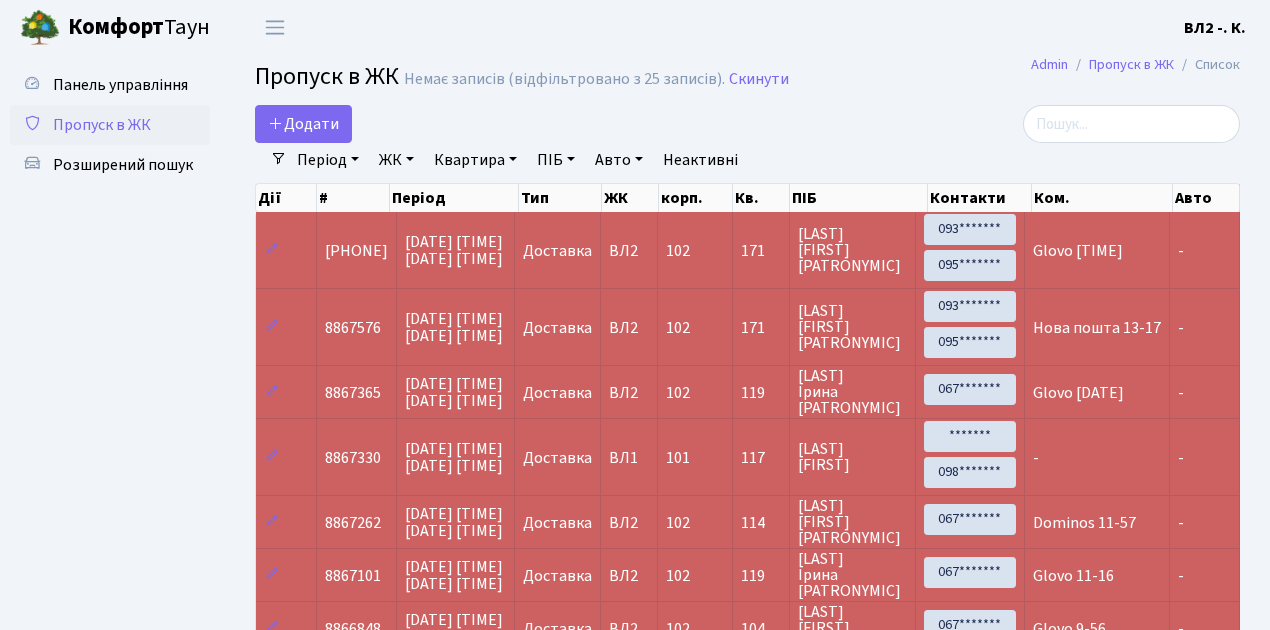 click on "Комфорт [CITY]
[STREET] -. К.
Мій обліковий запис
Вийти" at bounding box center (635, 27) 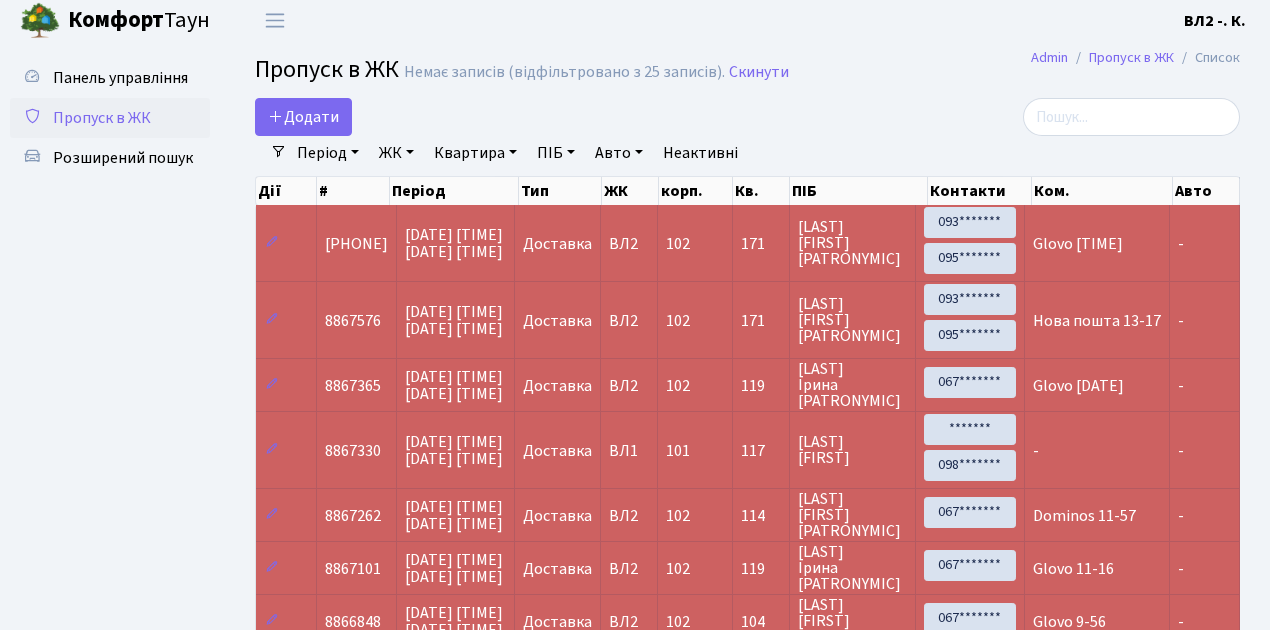 scroll, scrollTop: 0, scrollLeft: 0, axis: both 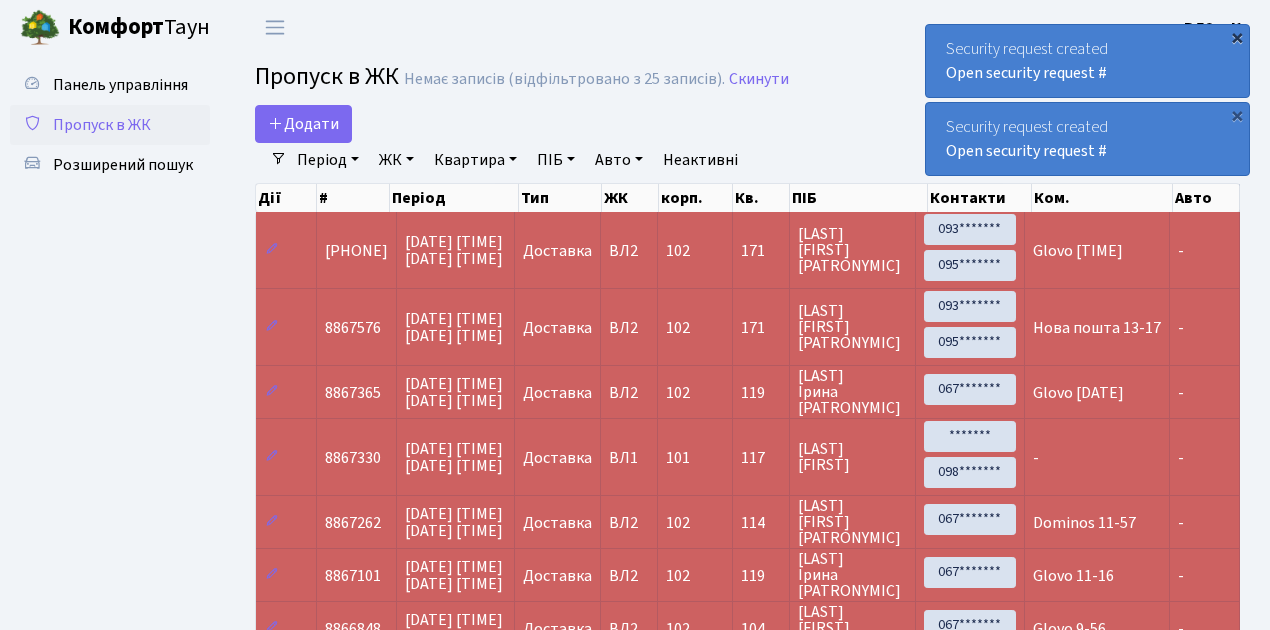 click on "×" at bounding box center [1237, 37] 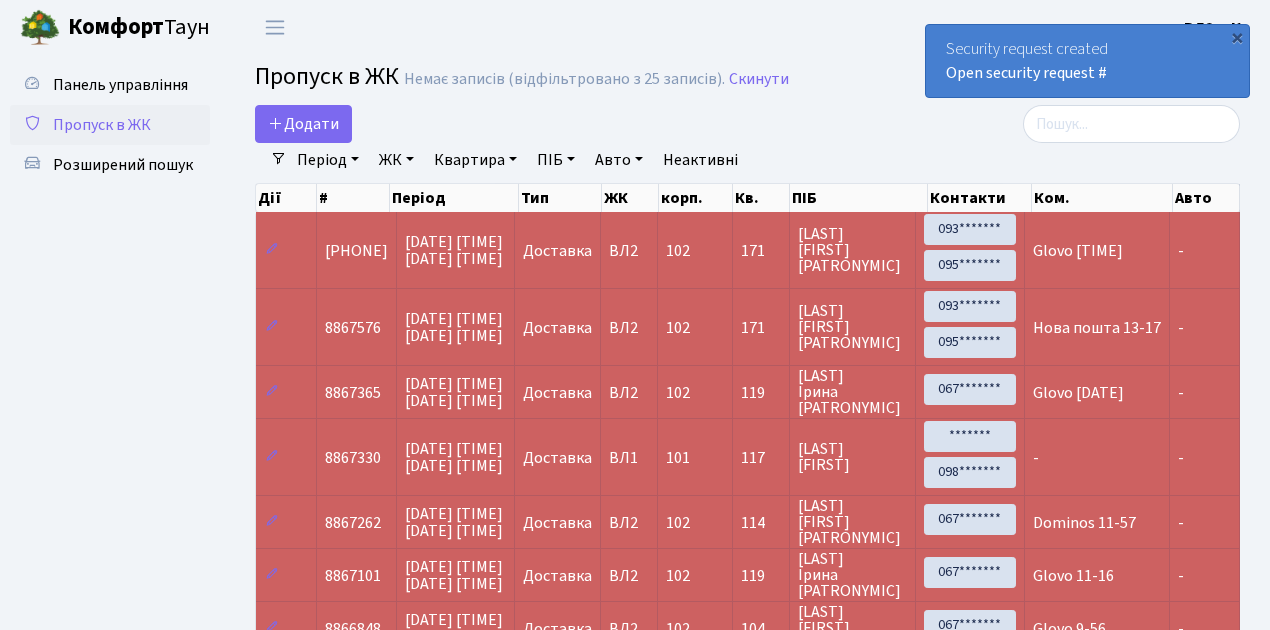 click on "×" at bounding box center (1237, 37) 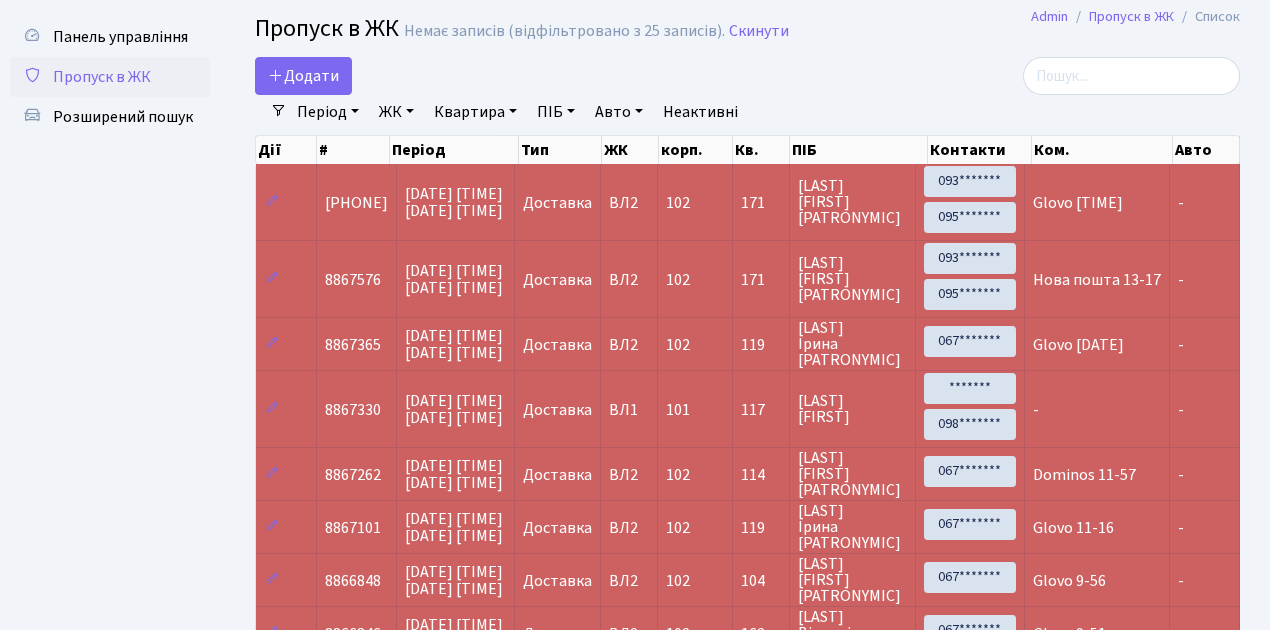 scroll, scrollTop: 0, scrollLeft: 0, axis: both 